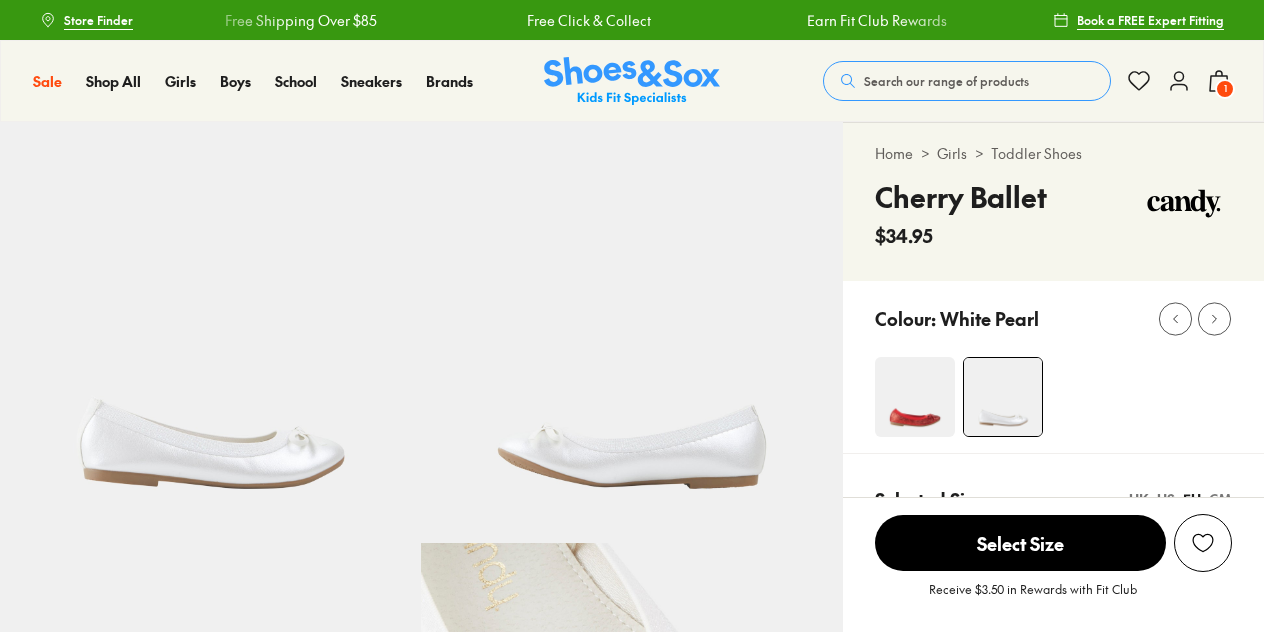 scroll, scrollTop: 0, scrollLeft: 0, axis: both 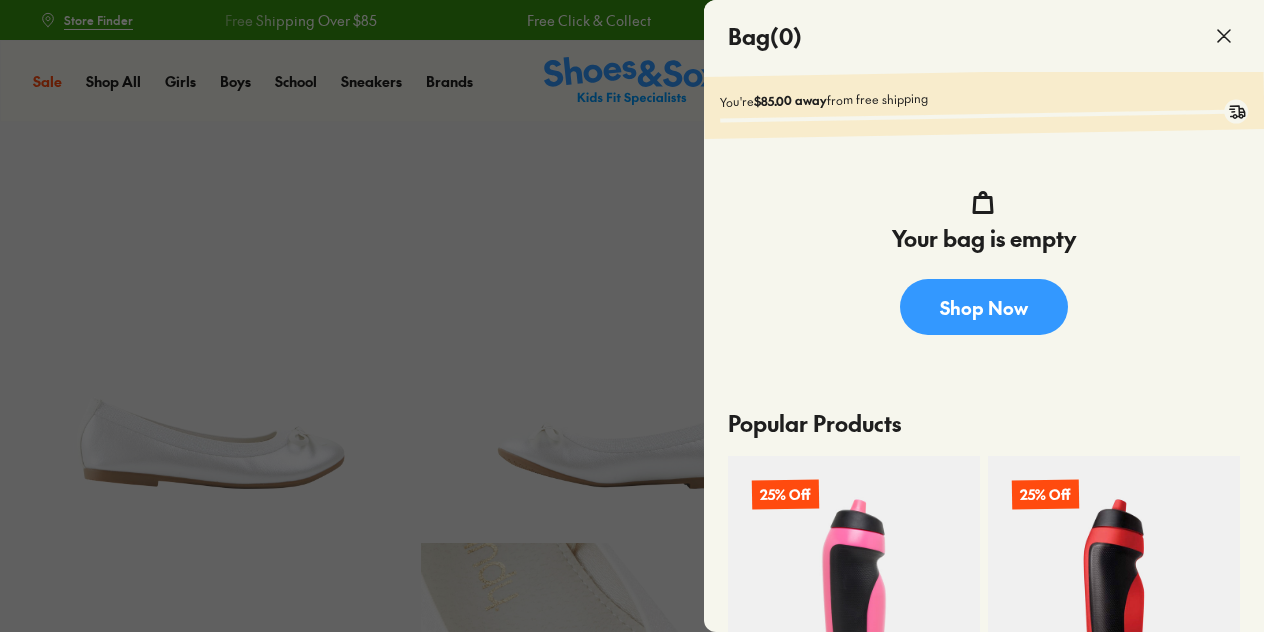click 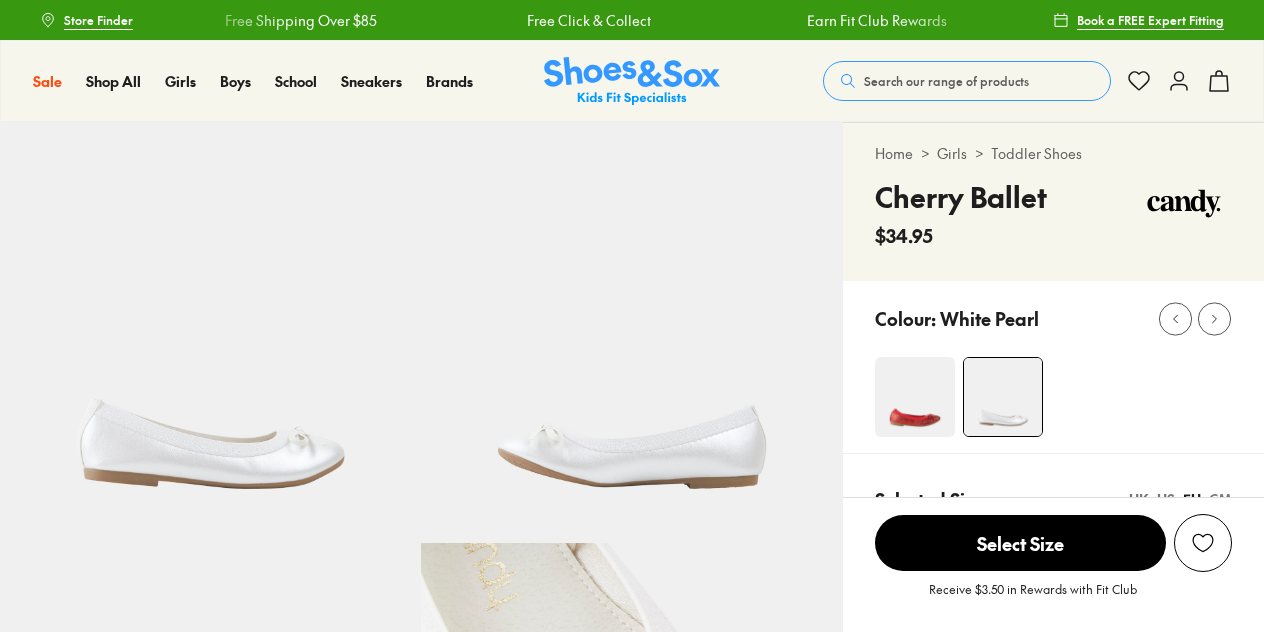 click on "Free Click & Collect" at bounding box center [589, 20] 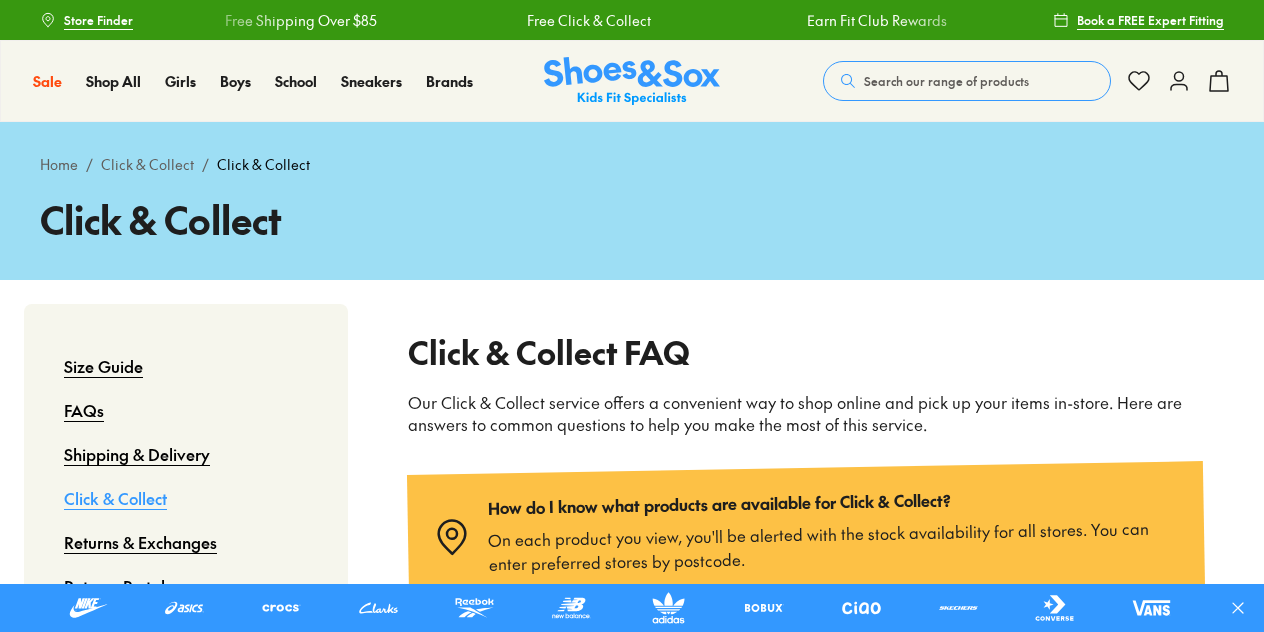 scroll, scrollTop: 0, scrollLeft: 0, axis: both 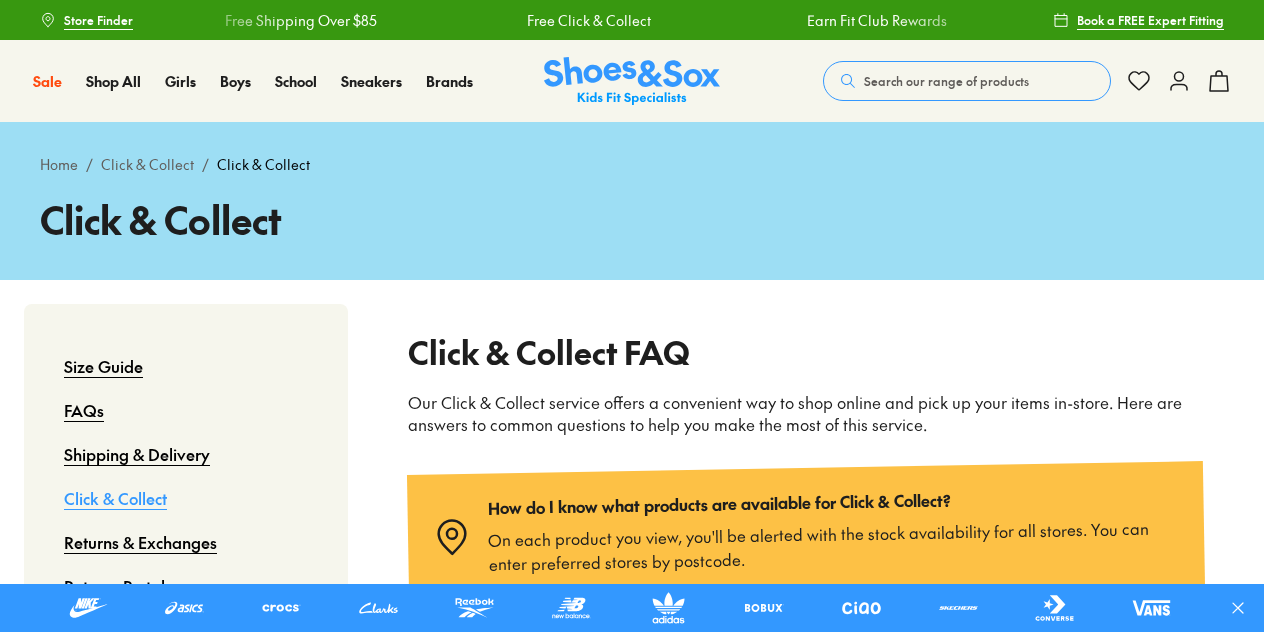 click on "Search our range of products" at bounding box center (946, 81) 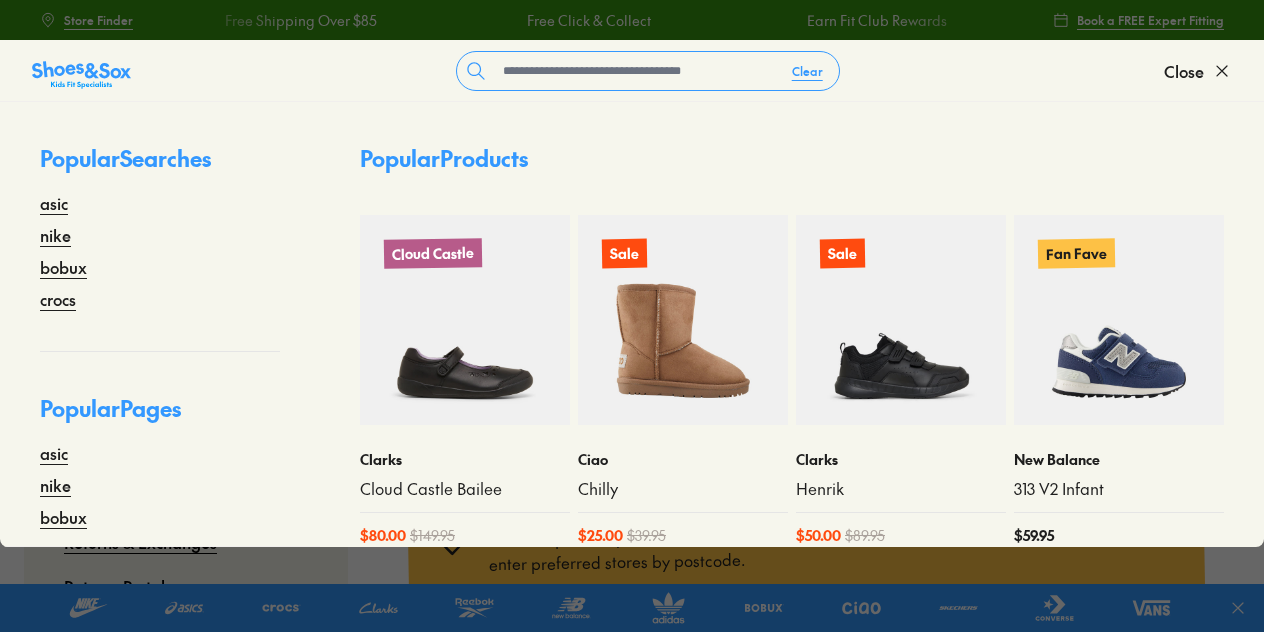 click on "Clear" at bounding box center [647, 71] 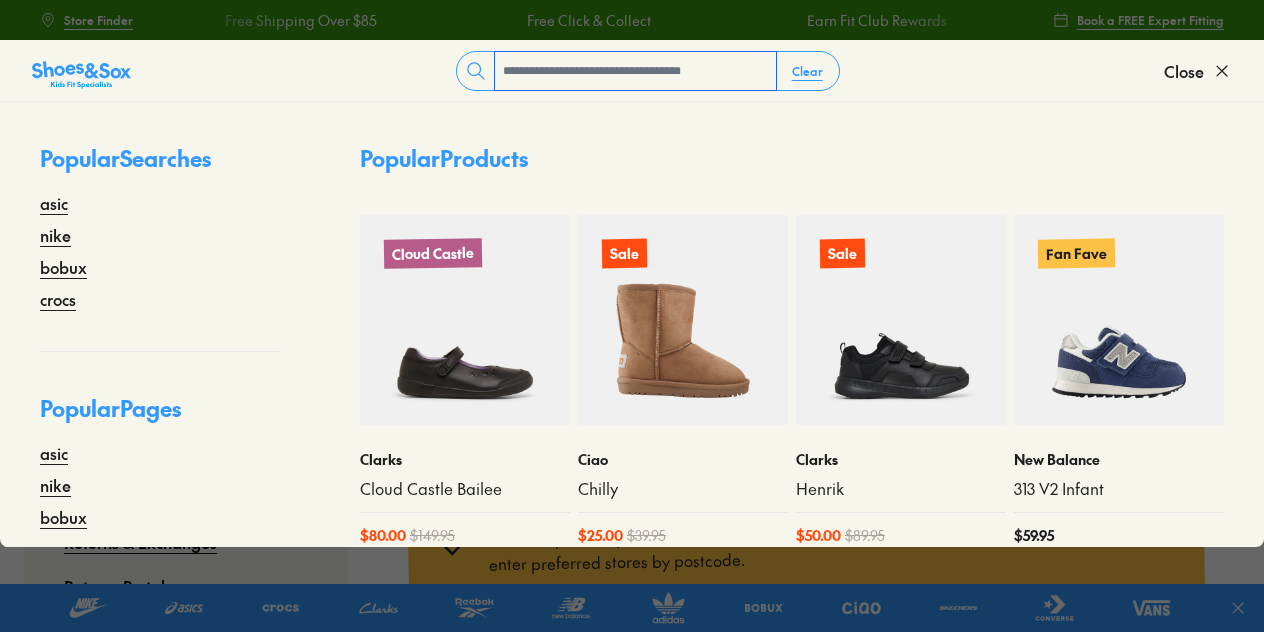 click at bounding box center [635, 71] 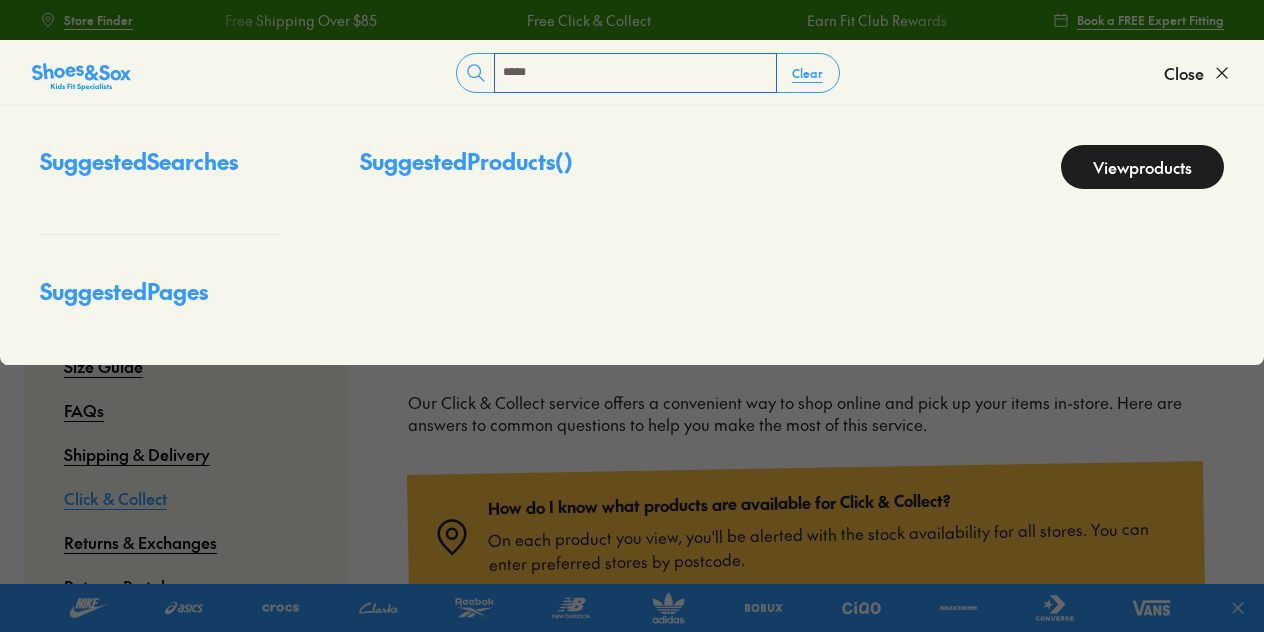type on "*****" 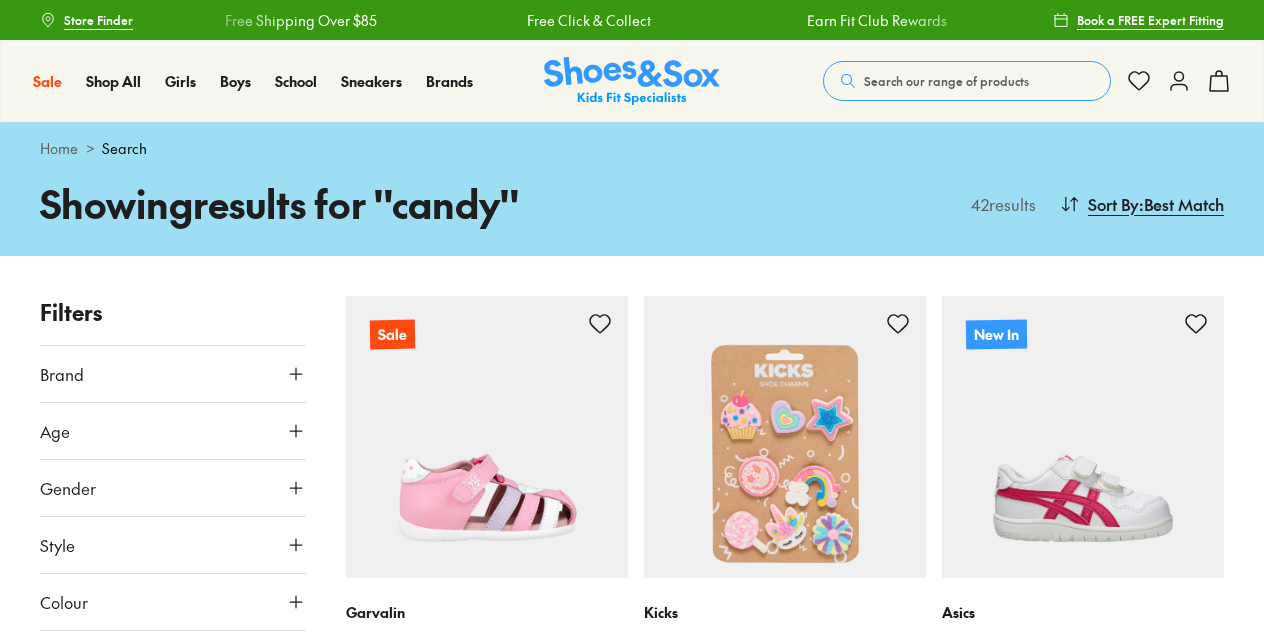 scroll, scrollTop: 0, scrollLeft: 0, axis: both 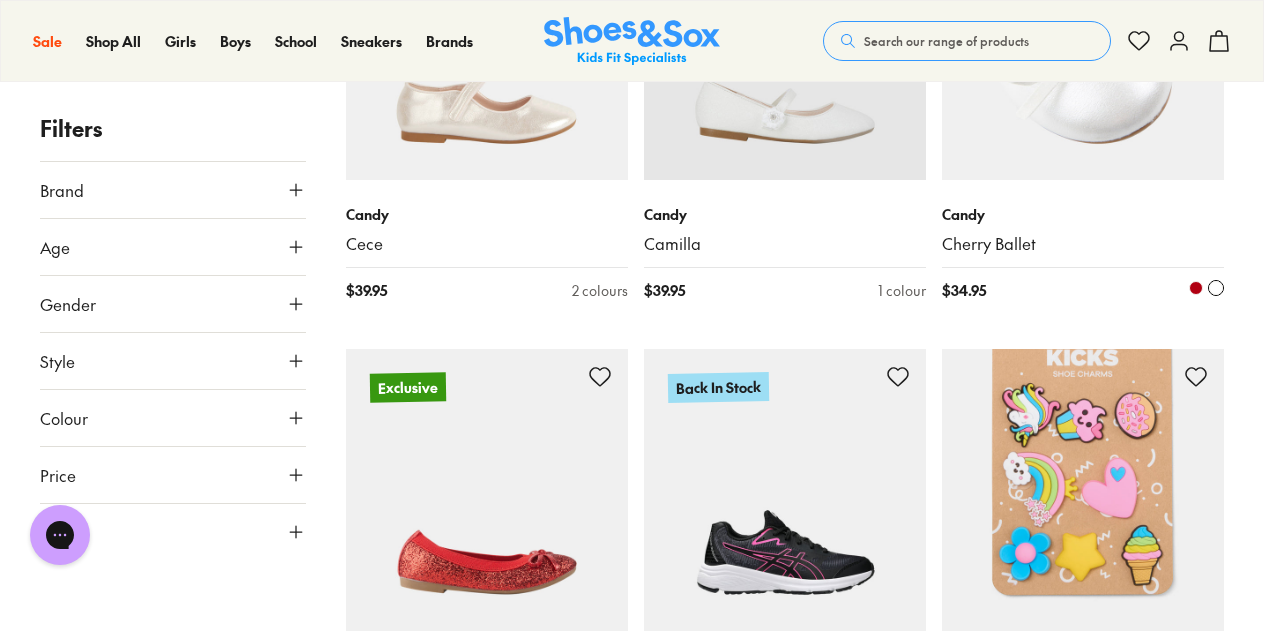 click at bounding box center (1083, 39) 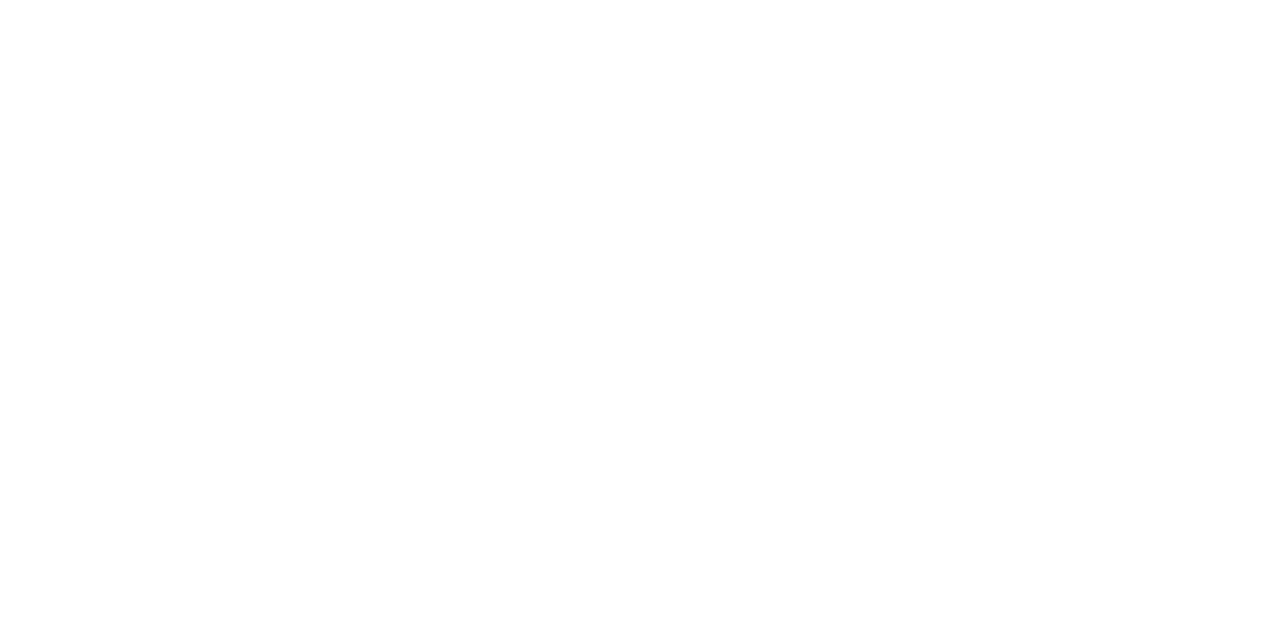 scroll, scrollTop: 0, scrollLeft: 0, axis: both 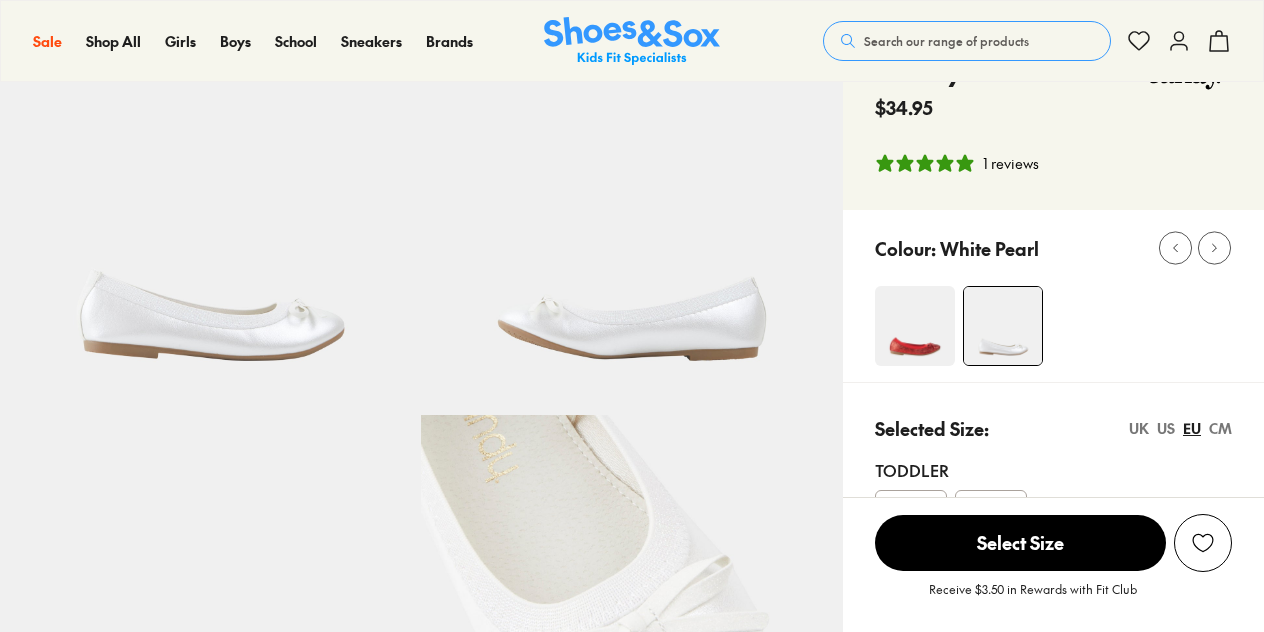 select on "*" 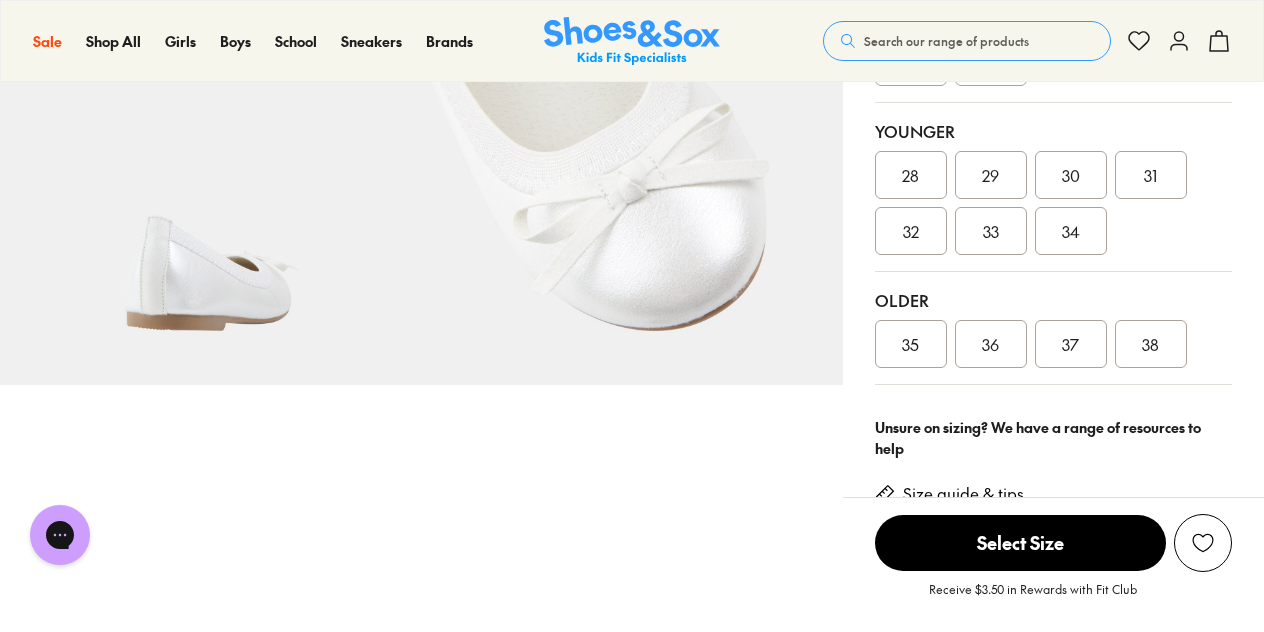 scroll, scrollTop: 628, scrollLeft: 0, axis: vertical 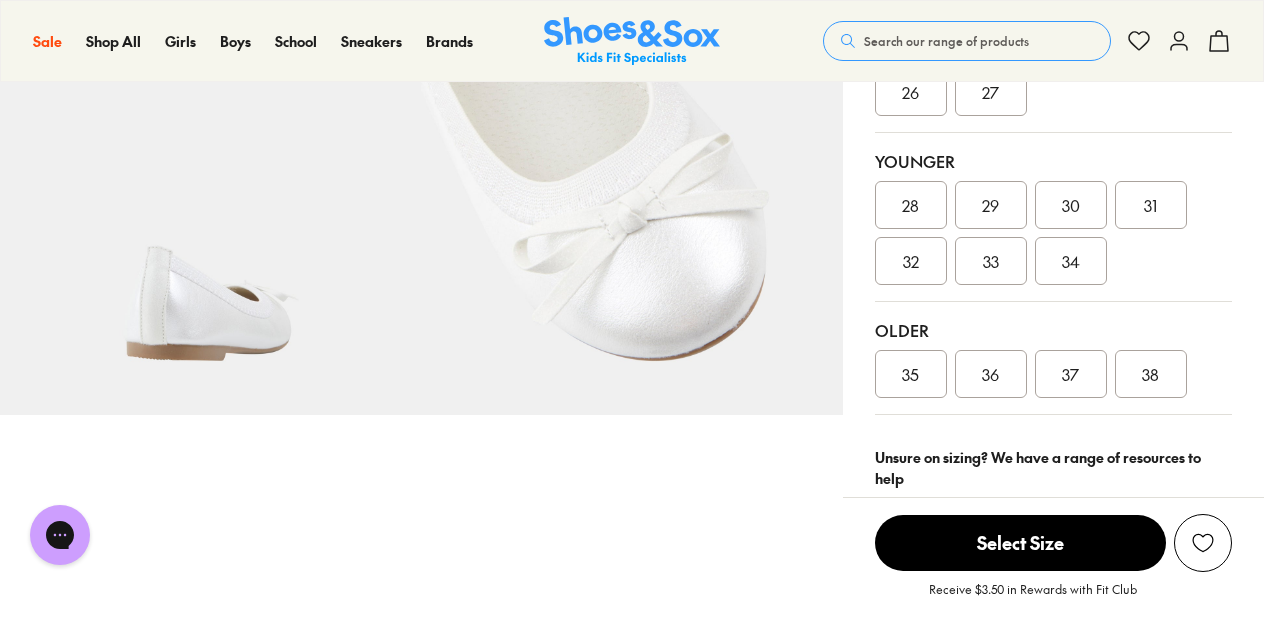 click on "Selected Size:   UK US EU CM Toddler 26 27 Younger 28 29 30 31 32 33 34 Older 35 36 37 38" at bounding box center (1053, 195) 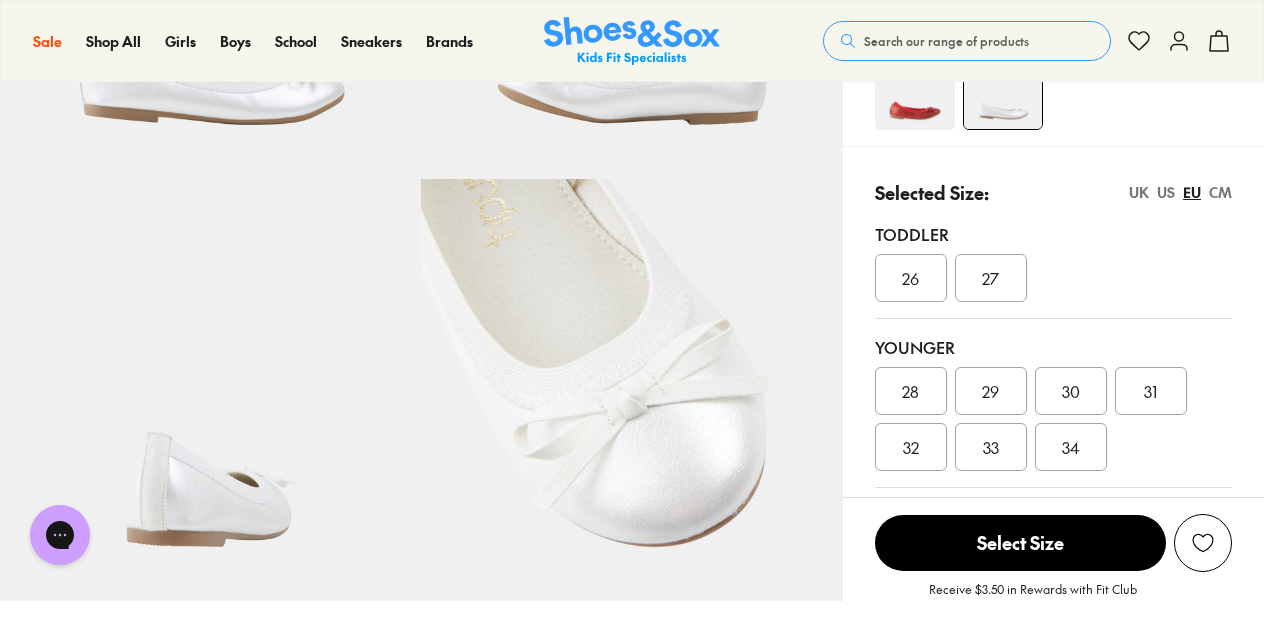 scroll, scrollTop: 333, scrollLeft: 0, axis: vertical 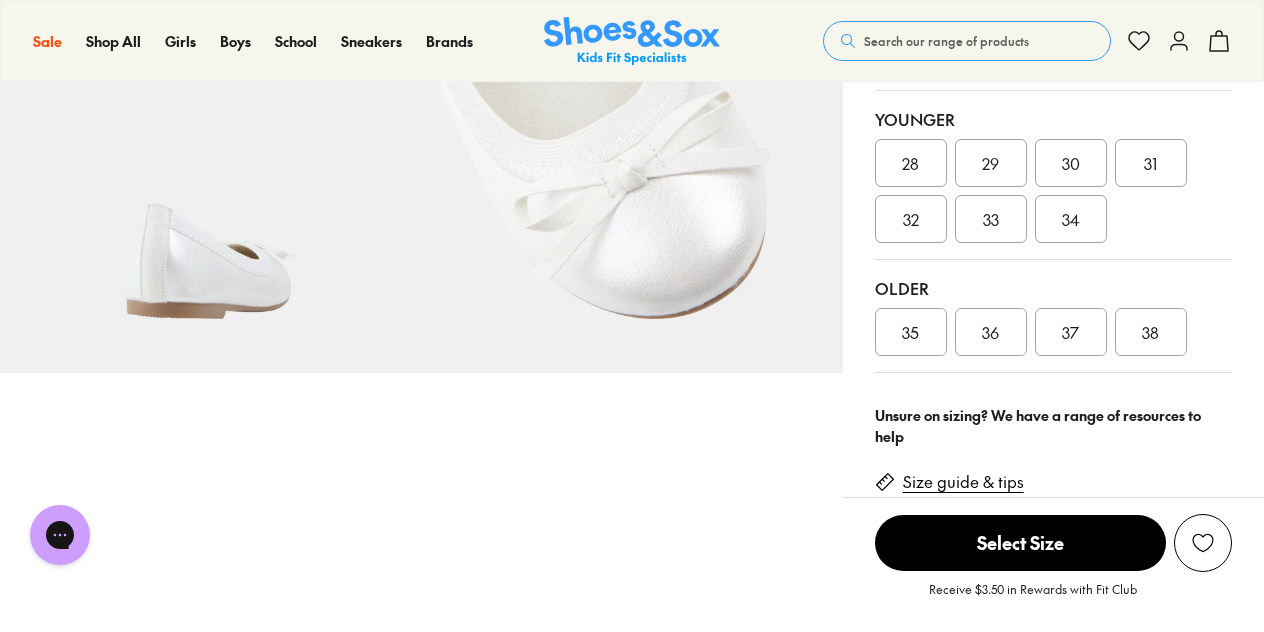 click on "Size guide & tips" at bounding box center [963, 482] 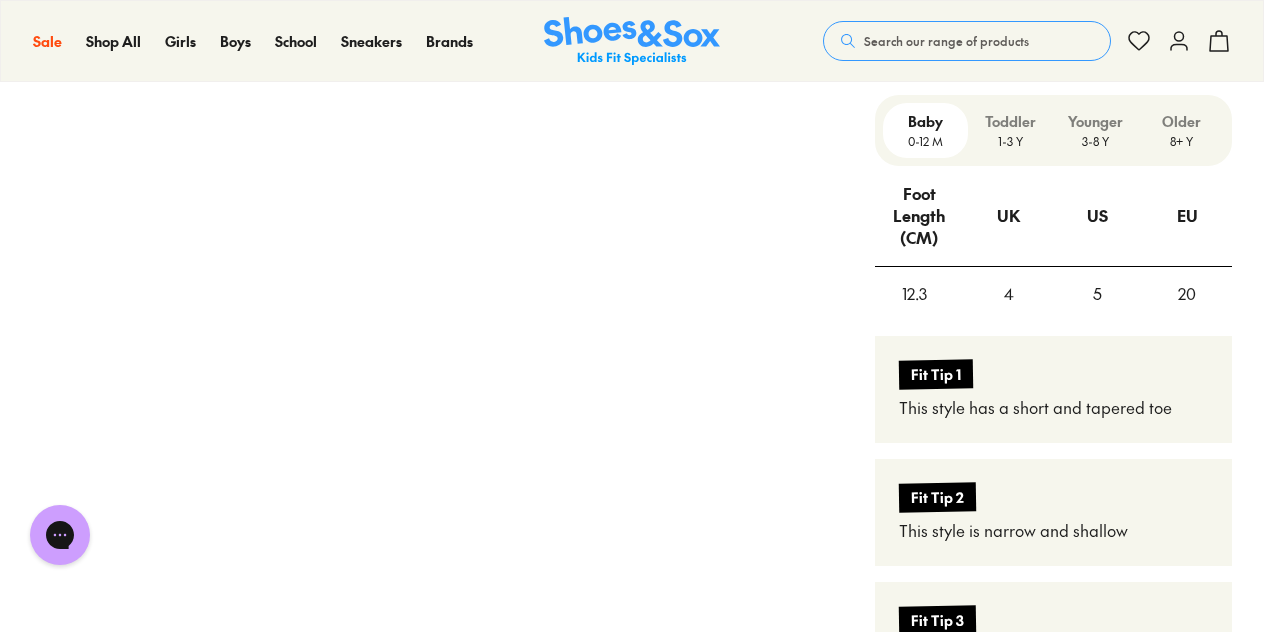 scroll, scrollTop: 1634, scrollLeft: 0, axis: vertical 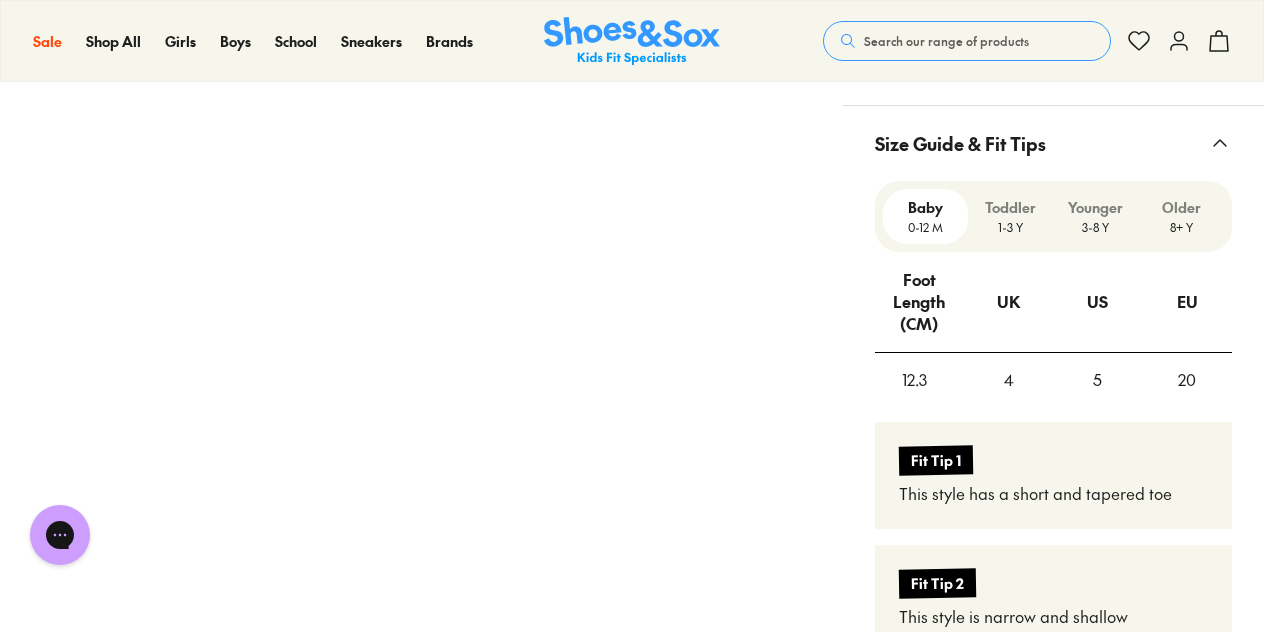click on "3-8 Y" at bounding box center [1095, 227] 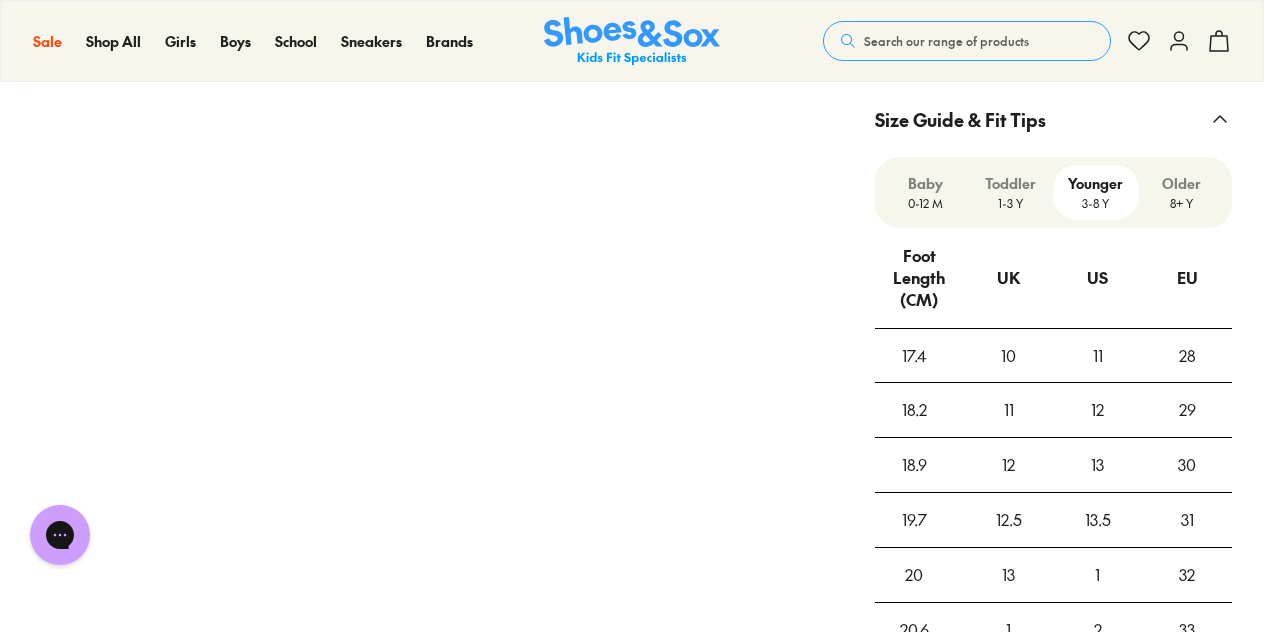 scroll, scrollTop: 1551, scrollLeft: 0, axis: vertical 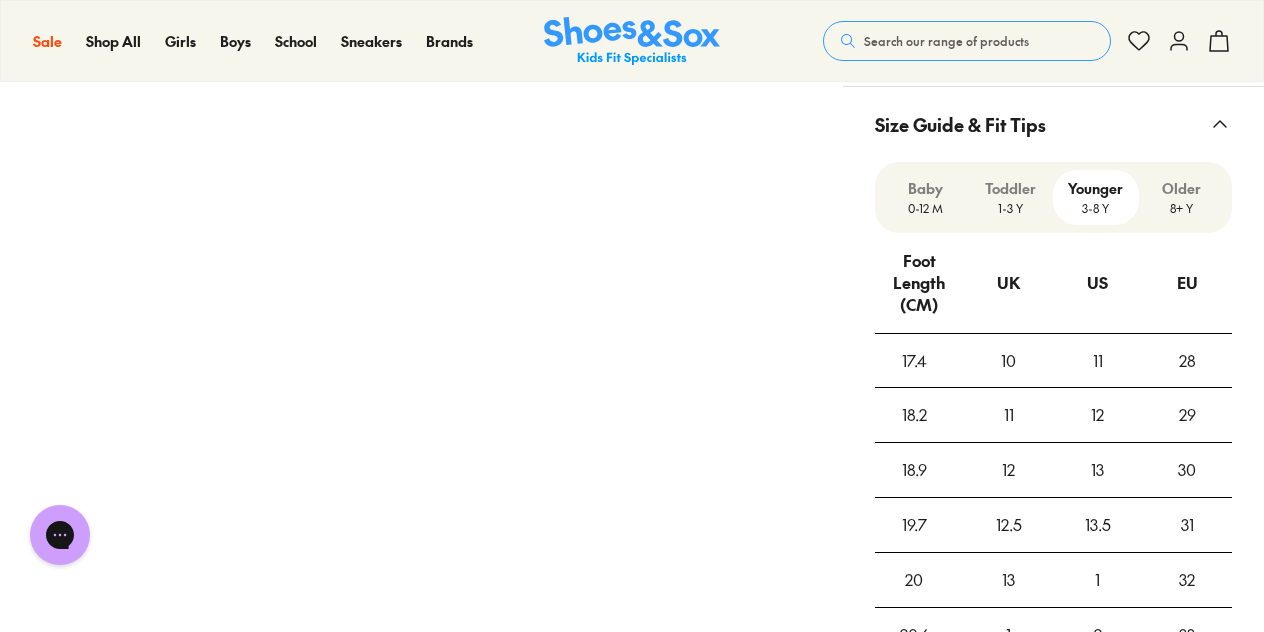 click on "8+ Y" at bounding box center [1181, 208] 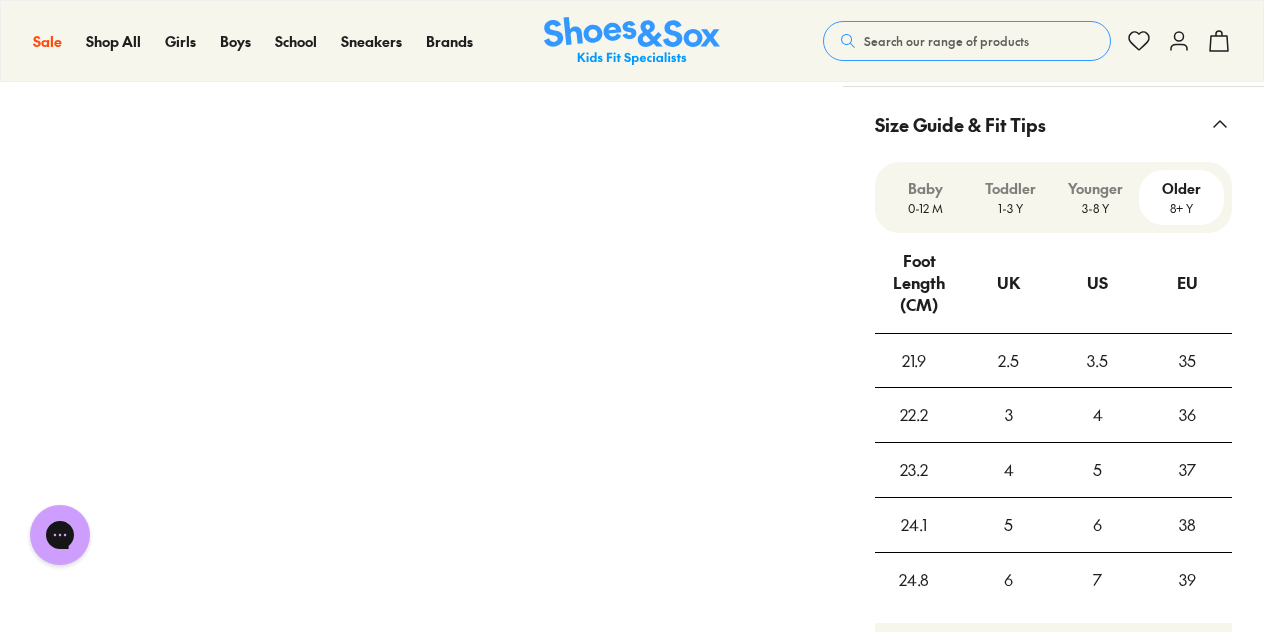 click on "3-8 Y" at bounding box center [1095, 208] 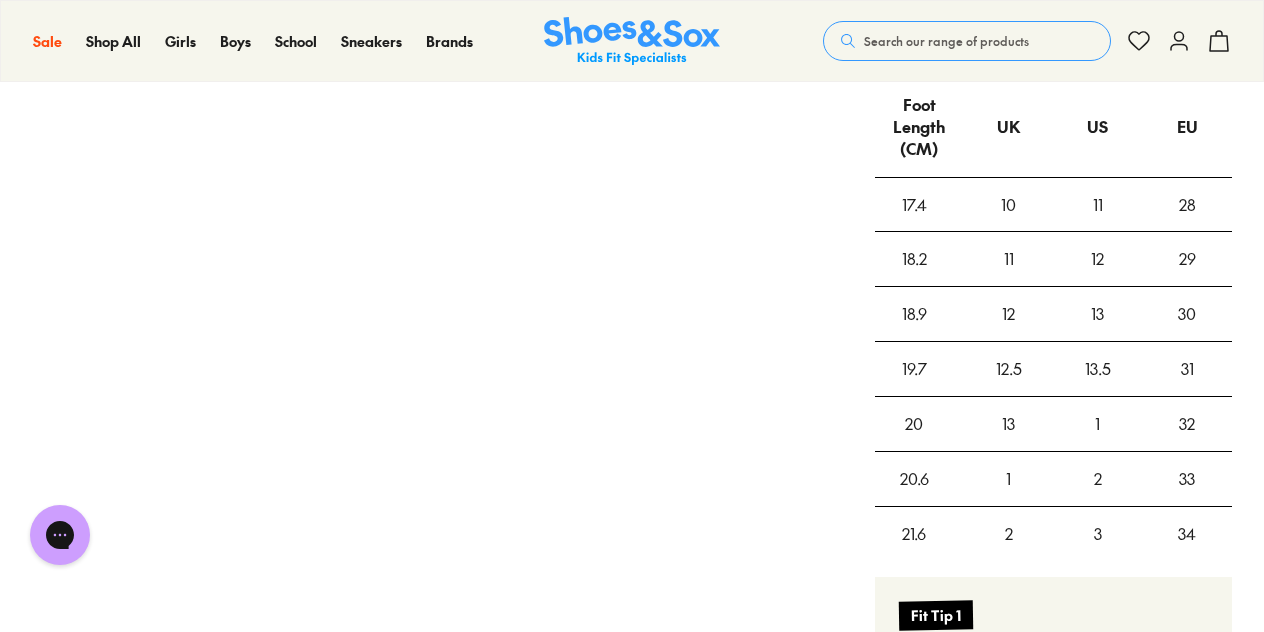 scroll, scrollTop: 1718, scrollLeft: 0, axis: vertical 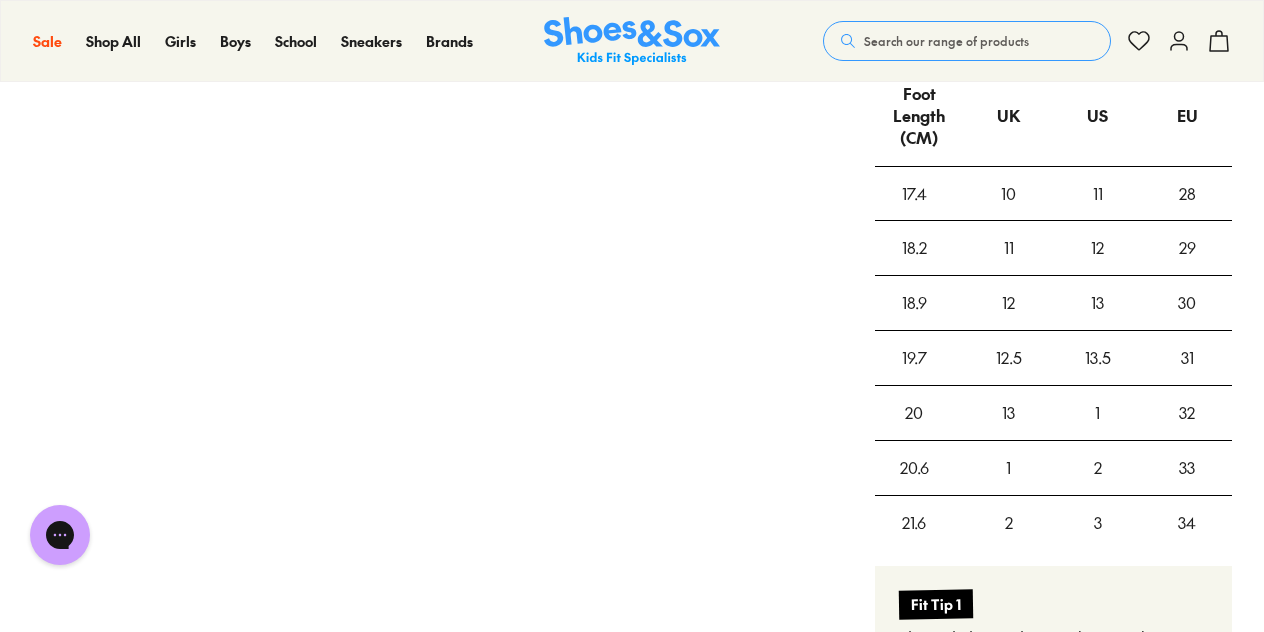 drag, startPoint x: 1263, startPoint y: 258, endPoint x: 1267, endPoint y: 217, distance: 41.19466 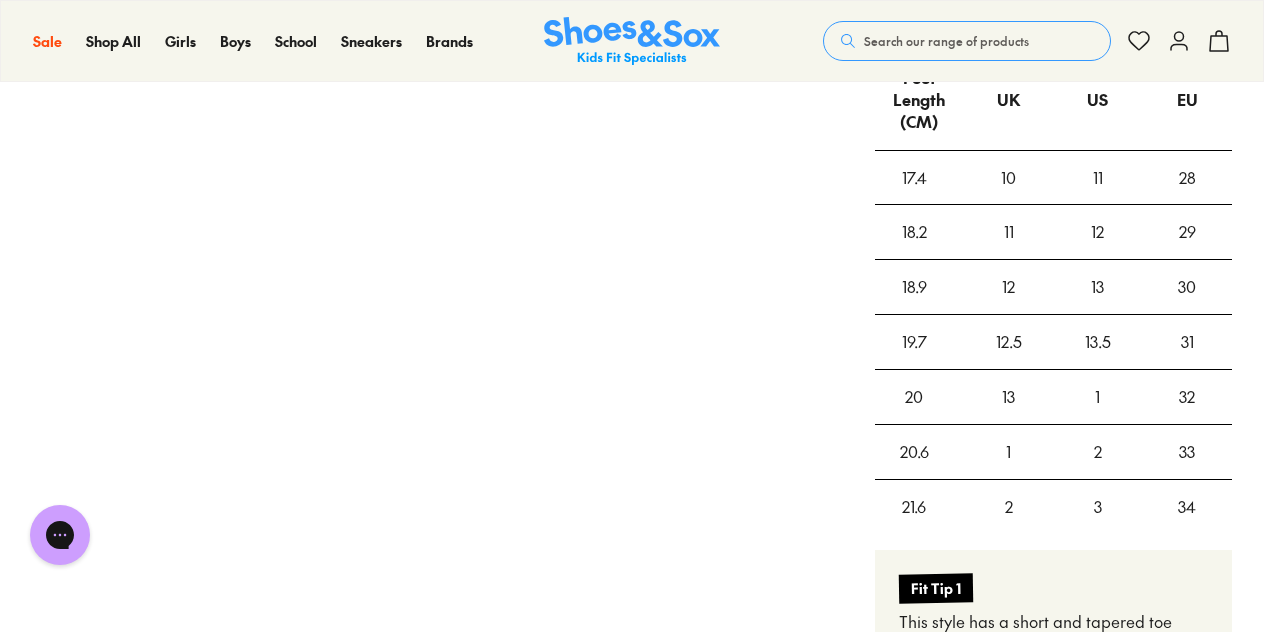 scroll, scrollTop: 1761, scrollLeft: 0, axis: vertical 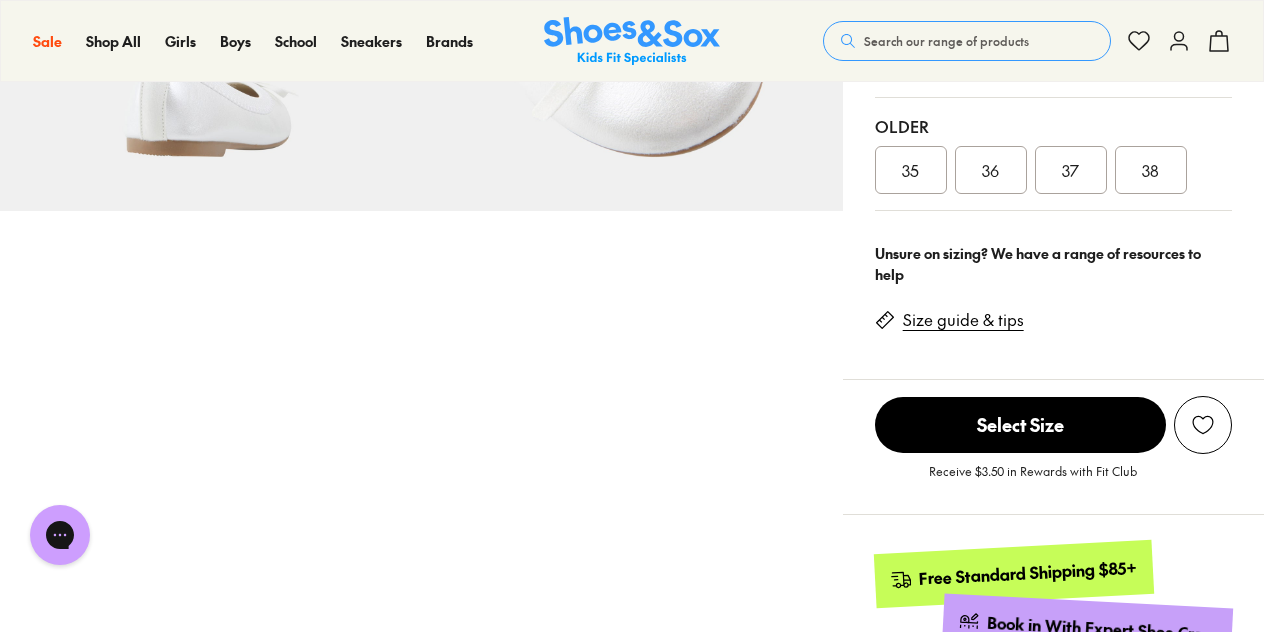 click on "Size guide & tips" at bounding box center [963, 320] 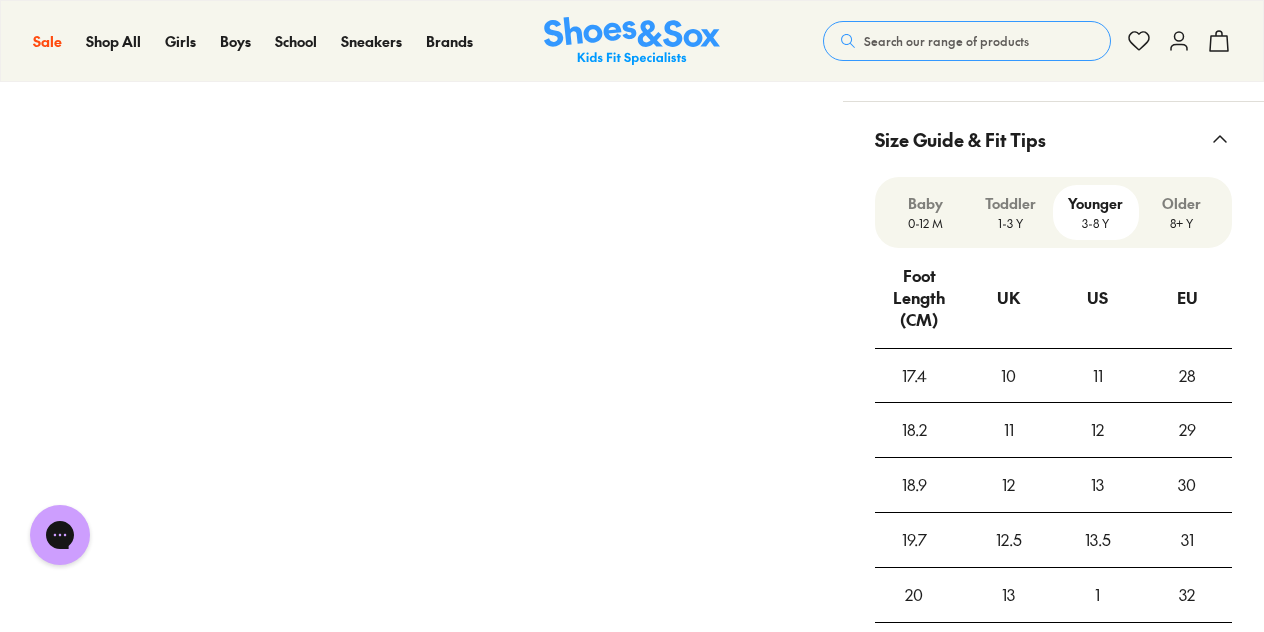 scroll, scrollTop: 1634, scrollLeft: 0, axis: vertical 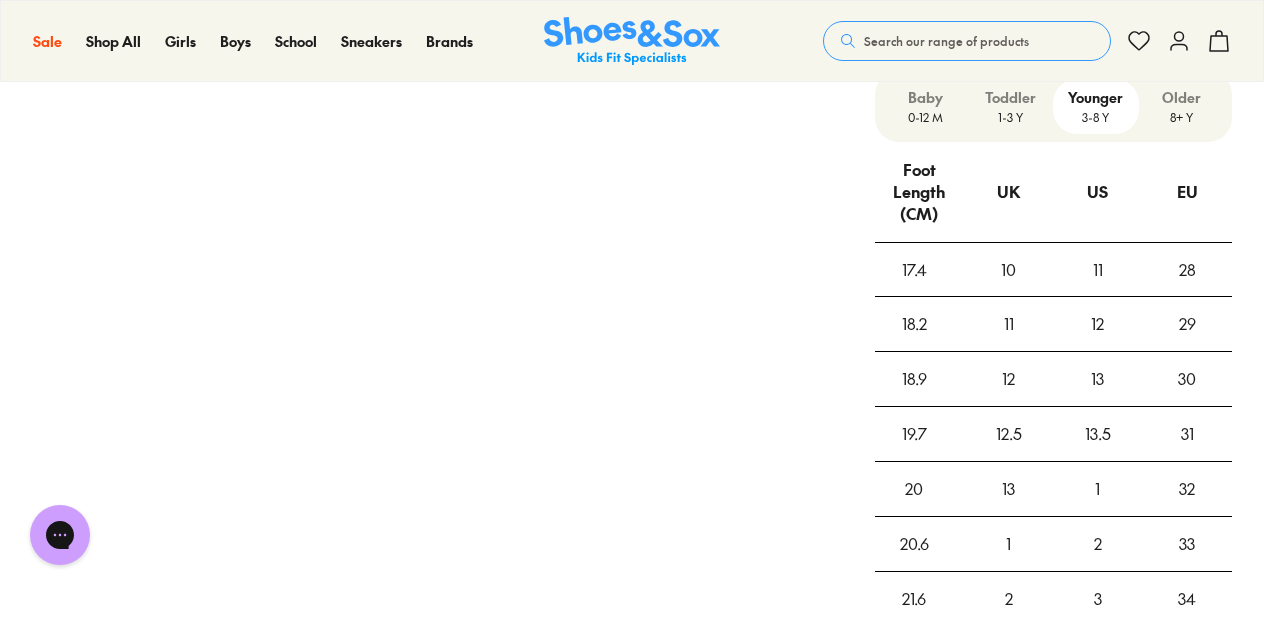 click on "8+ Y" at bounding box center (1181, 117) 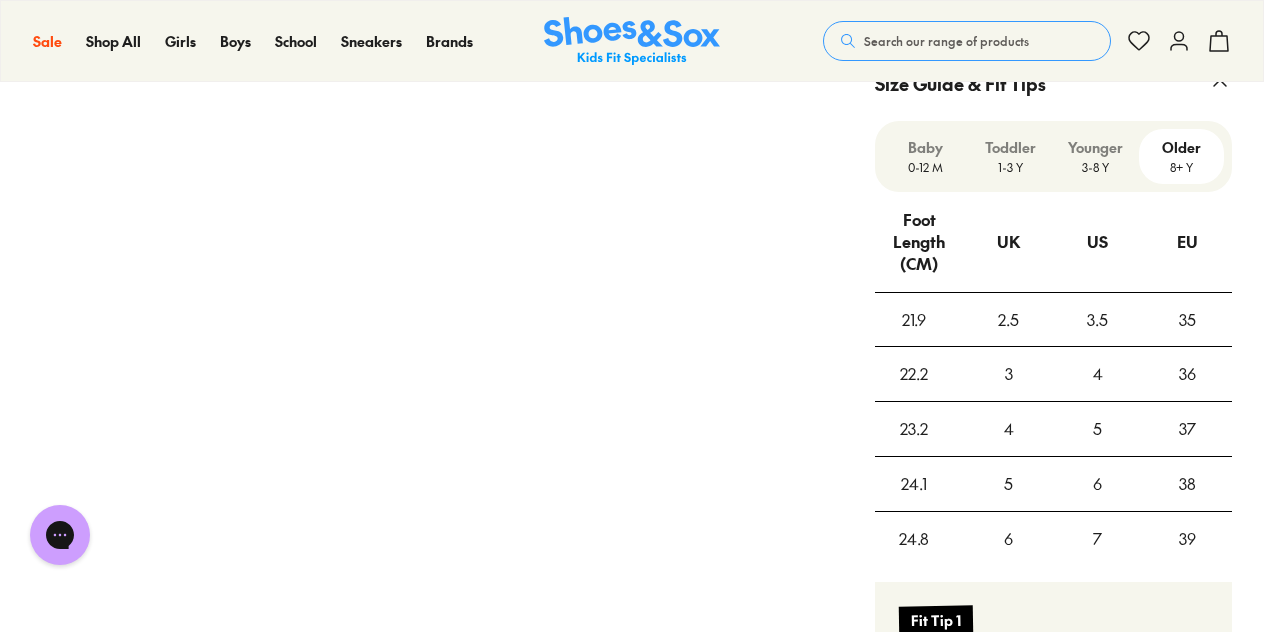 scroll, scrollTop: 1589, scrollLeft: 0, axis: vertical 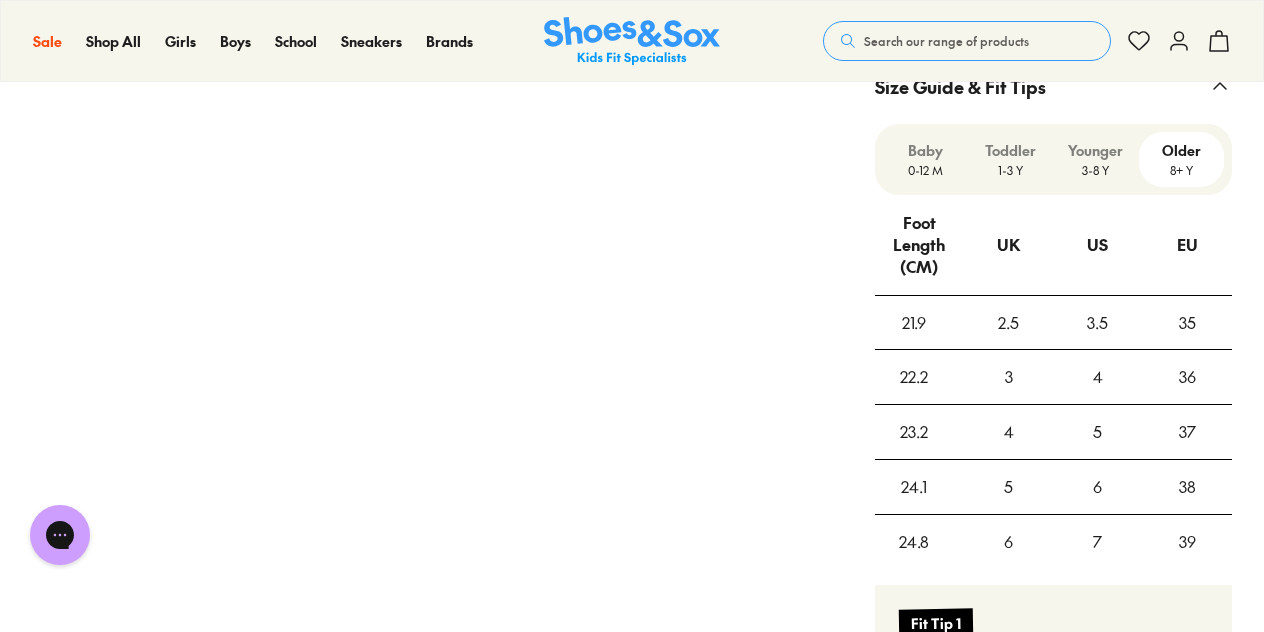 click on "3-8 Y" at bounding box center [1095, 170] 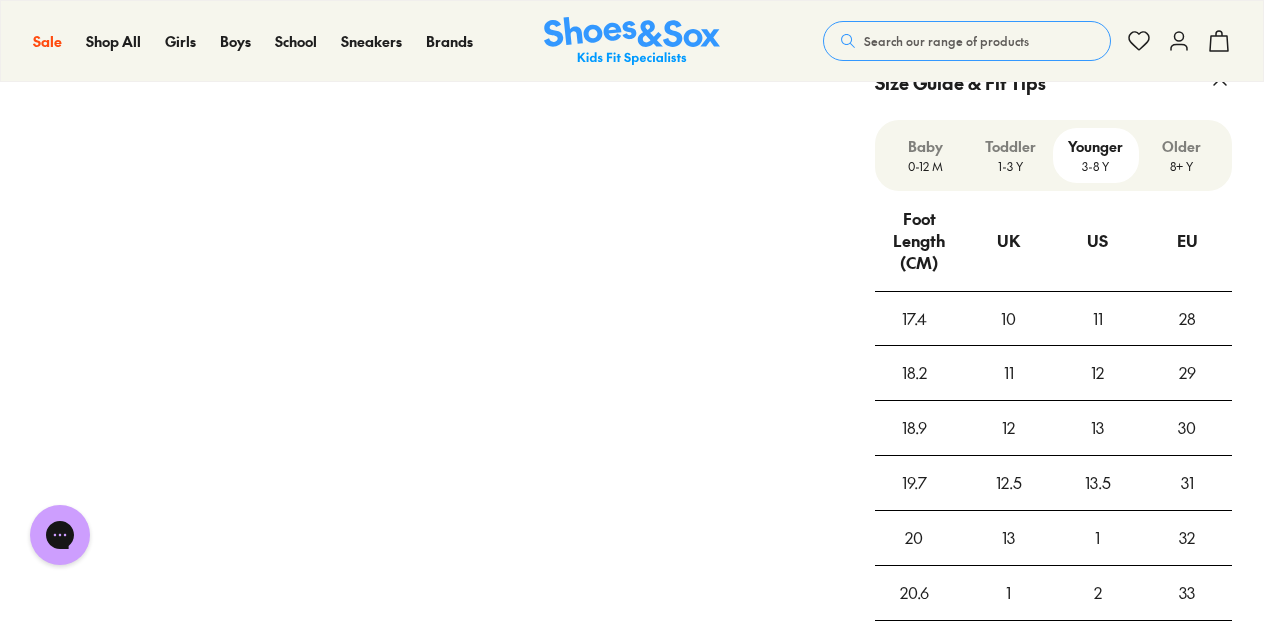 scroll, scrollTop: 1592, scrollLeft: 0, axis: vertical 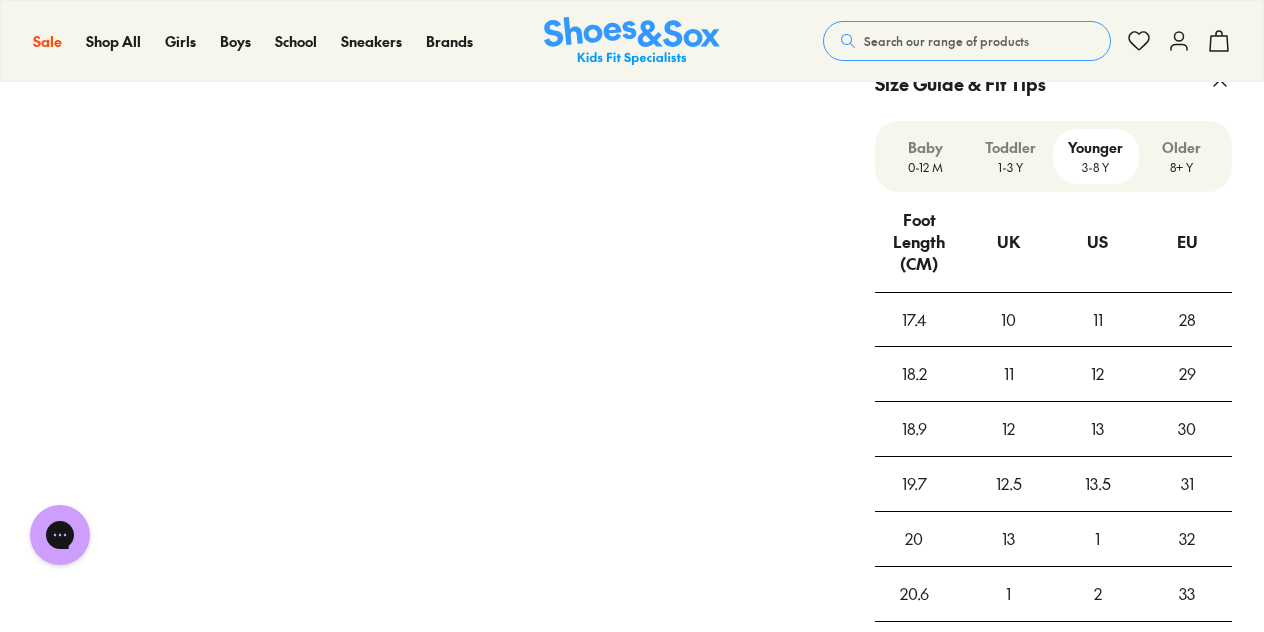 click on "8+ Y" at bounding box center [1181, 167] 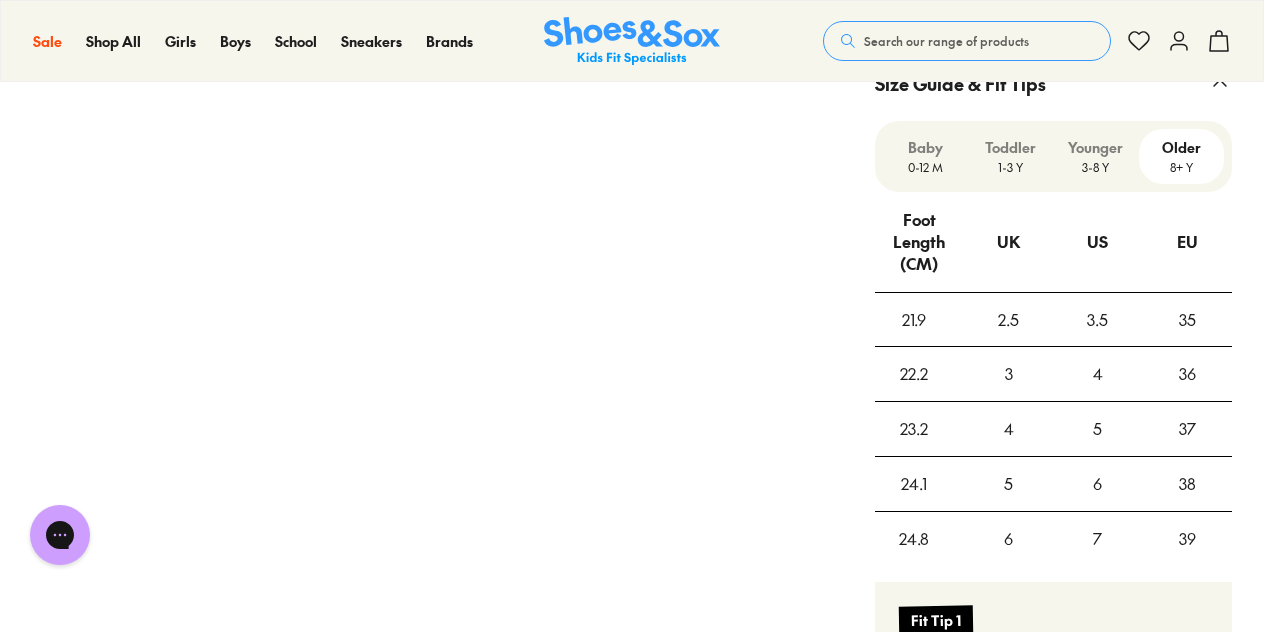 click on "3-8 Y" at bounding box center (1095, 167) 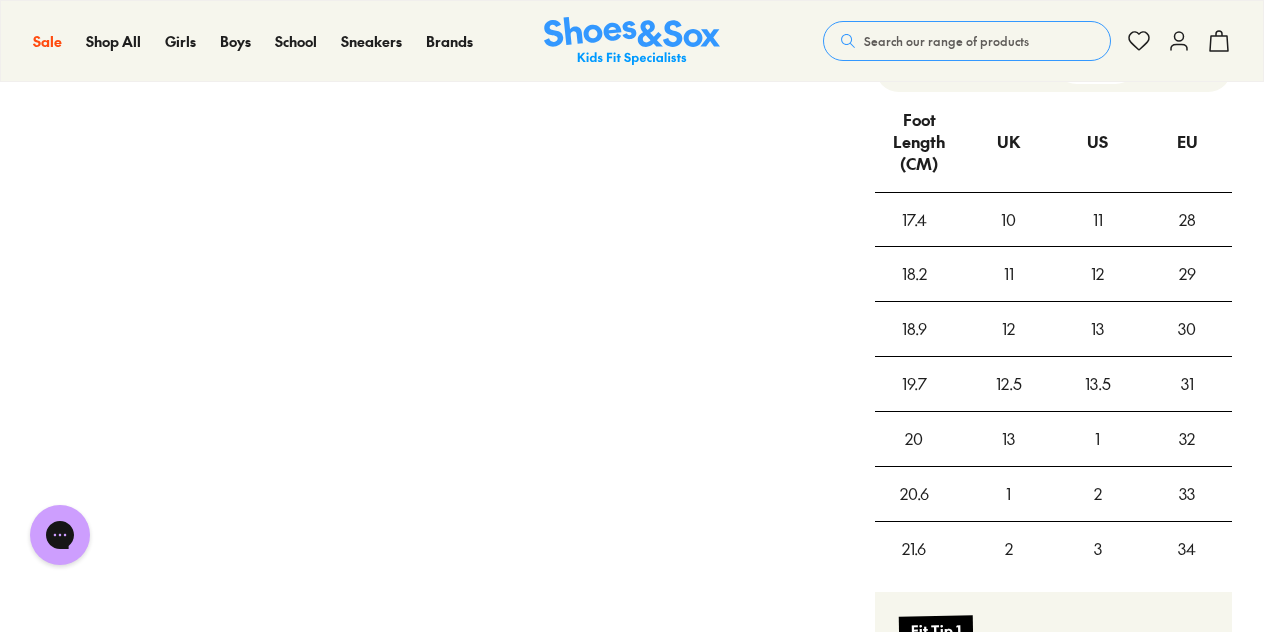 scroll, scrollTop: 1696, scrollLeft: 0, axis: vertical 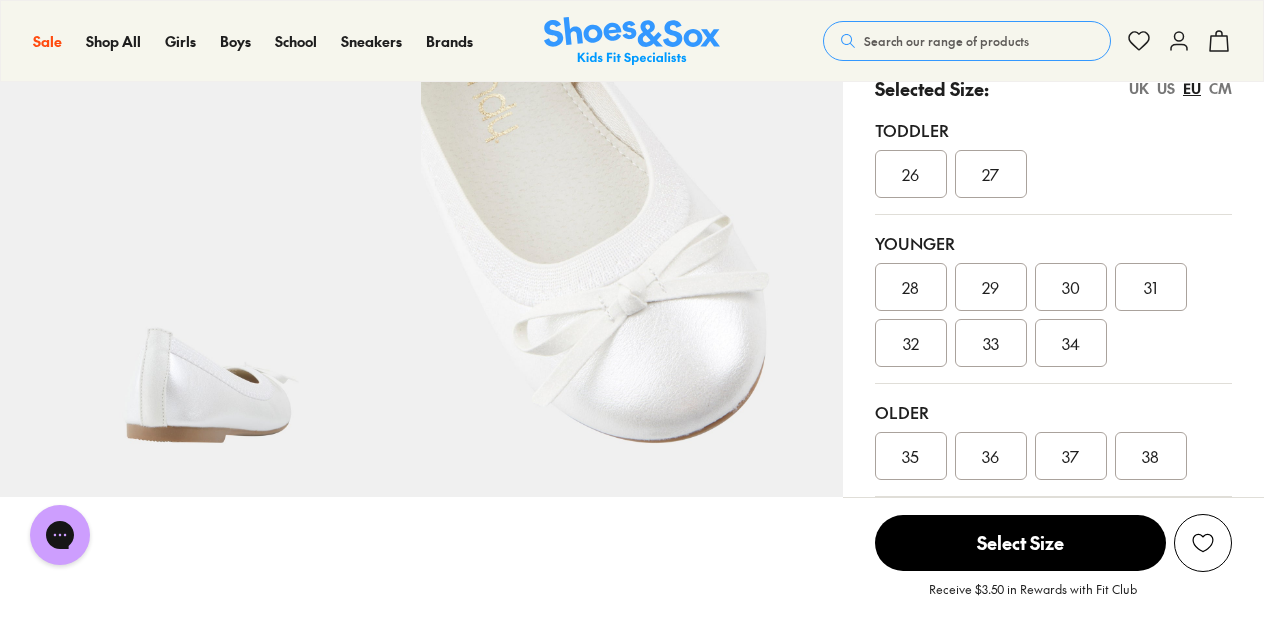 click on "34" at bounding box center (1071, 343) 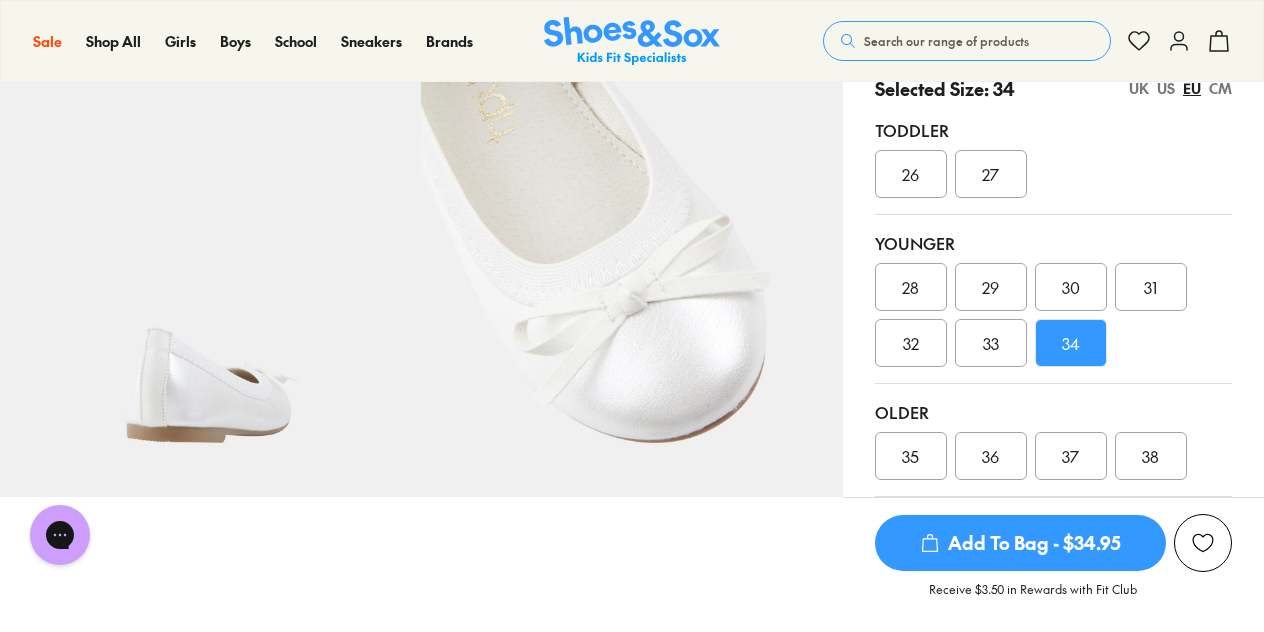 click on "Add To Bag - $34.95" at bounding box center (1020, 543) 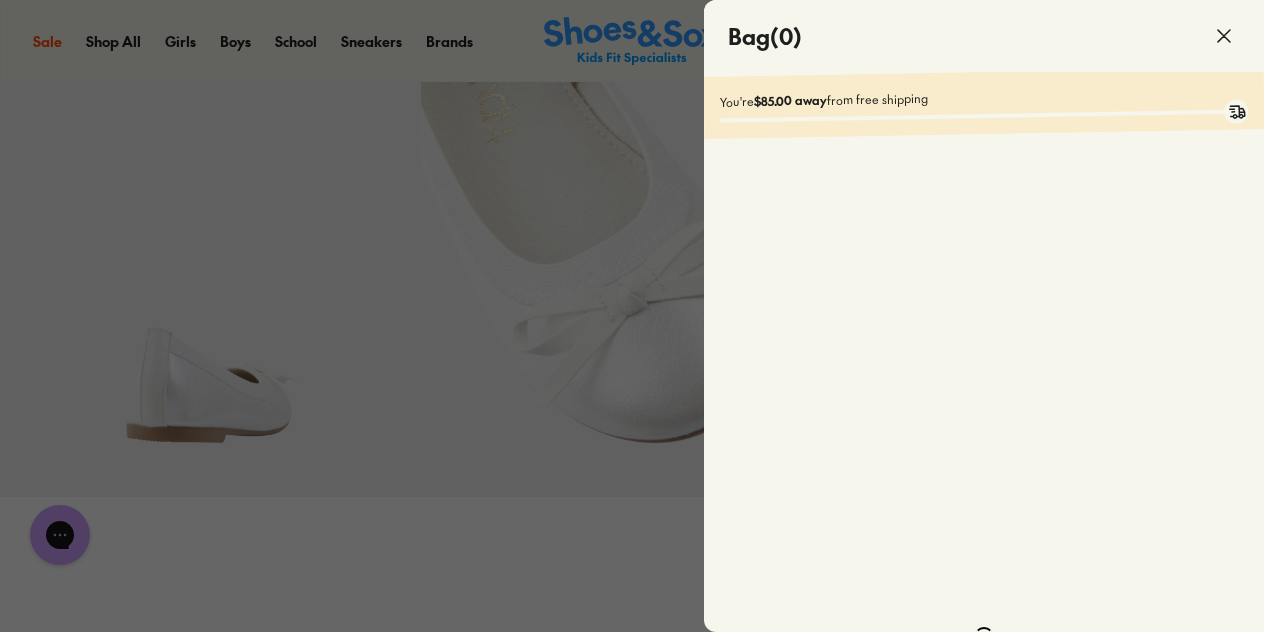 click on "0
Bag  ( 0 ) You're  $85.00 away  from free shipping Your bag is empty Shop Now Popular Products 25% Off Nike Nike Waterbottle 600ml $ 14.96 $ 19.95 25% Off Nike Nike Waterbottle 600ml $ 14.96 $ 19.95 25% Off Nike Nike Waterbottle 600ml $ 14.96 $ 19.95 25% Off Nike Nike Waterbottle 600ml $ 14.96 $ 19.95
OR
One or more of the items in your cart is a recurring or deferred purchase. By continuing, I agree to the  cancellation policy  and authorize you to charge my payment method at the prices, frequency and dates listed on this page until my order is fulfilled or I cancel, if permitted." 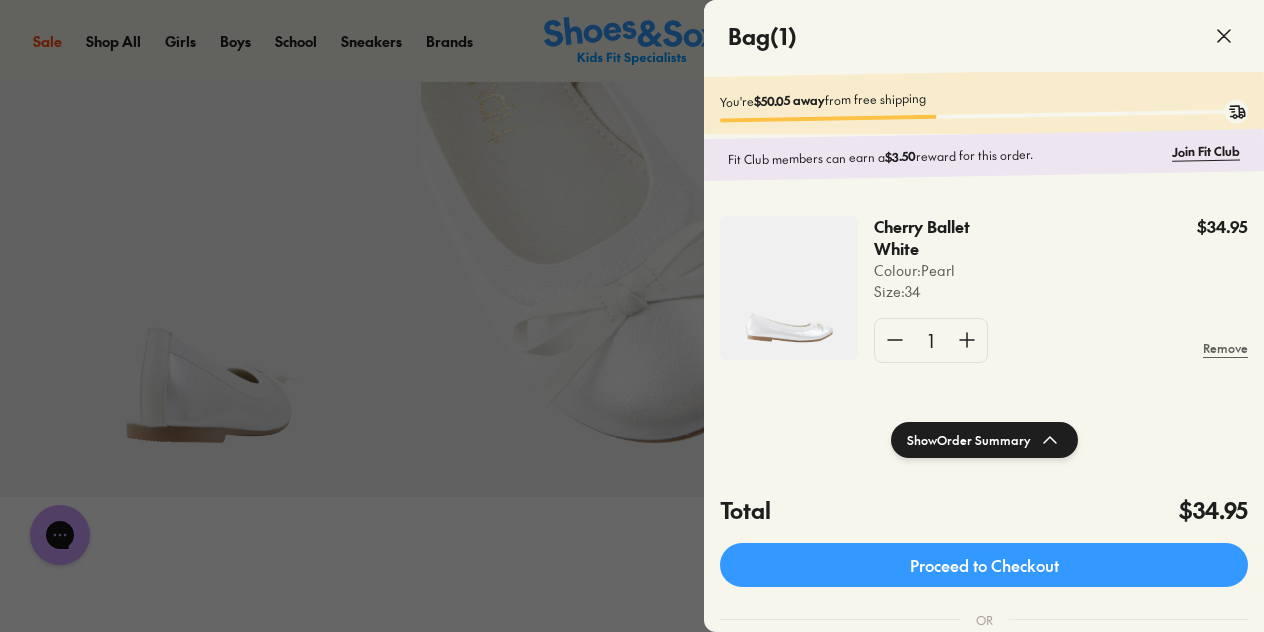 click 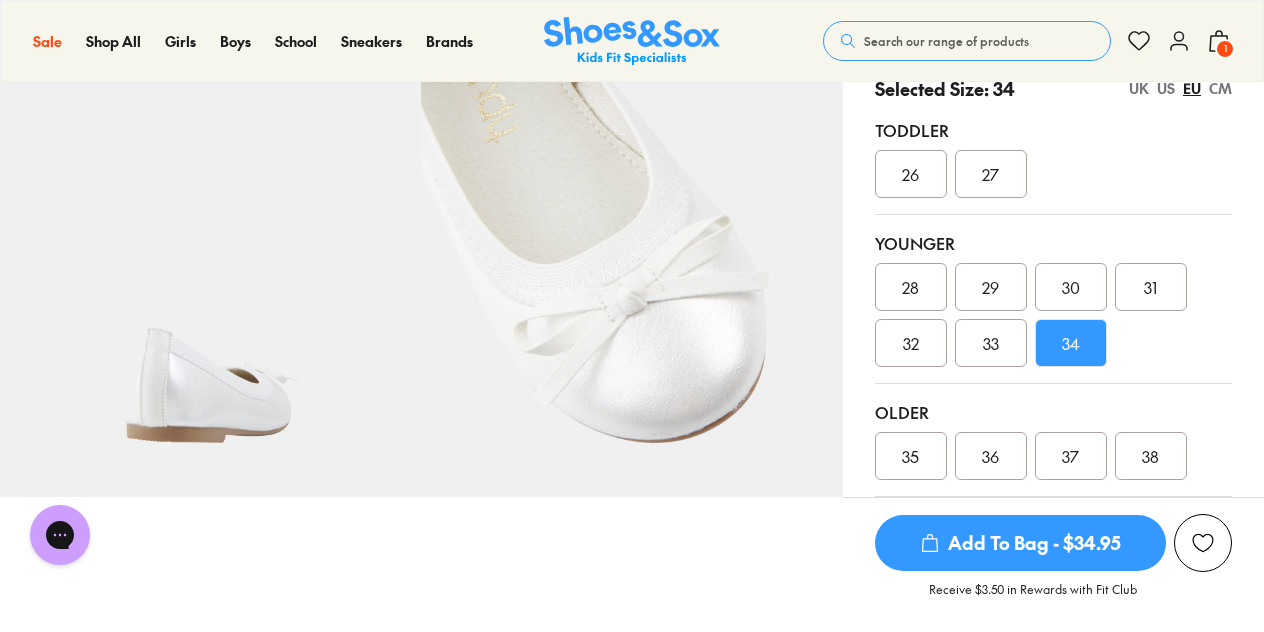 click on "35" at bounding box center (911, 456) 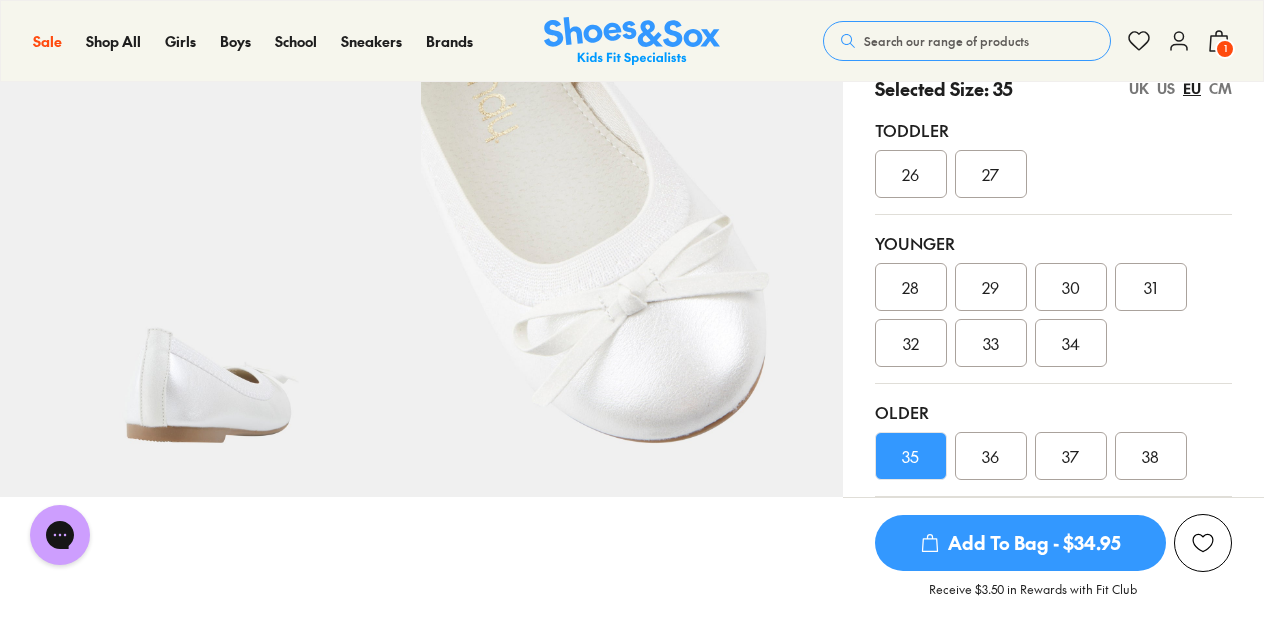 click on "36" at bounding box center (991, 456) 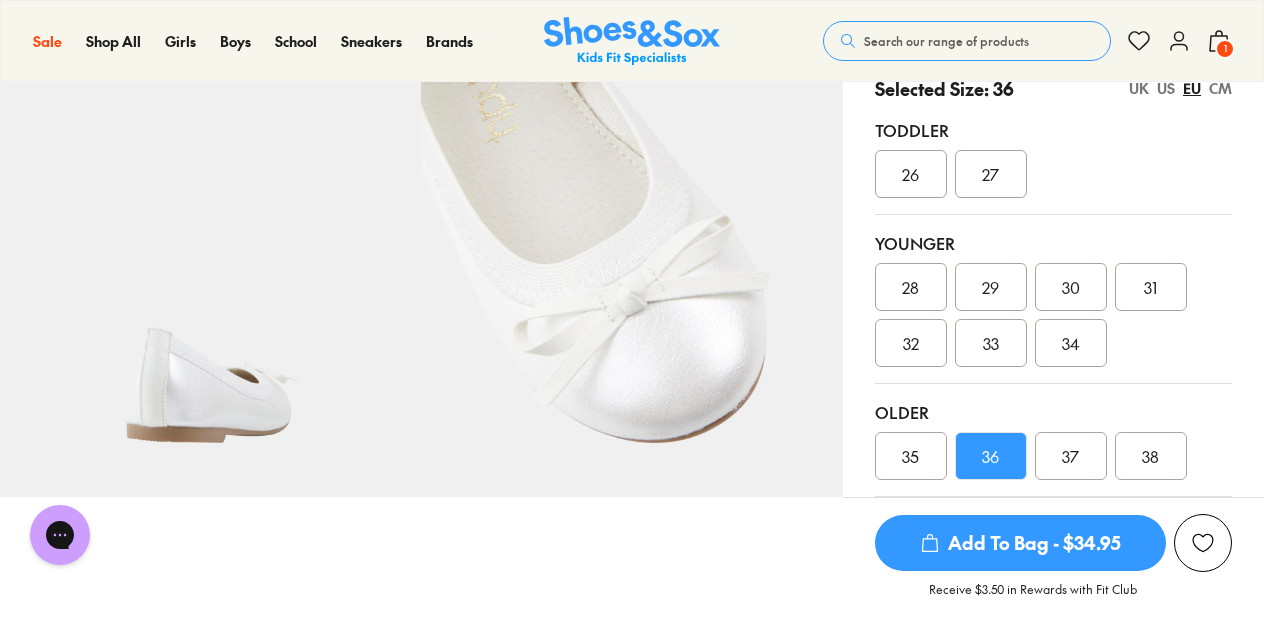 click on "Add To Bag - $34.95" at bounding box center (1020, 543) 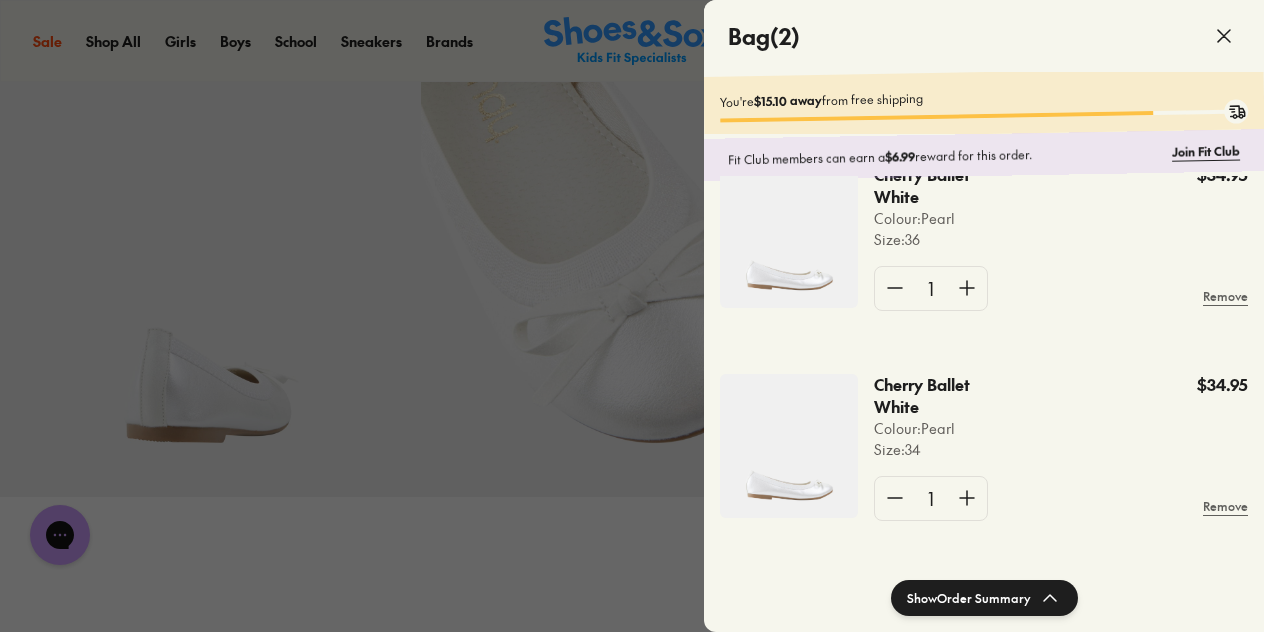 scroll, scrollTop: 0, scrollLeft: 0, axis: both 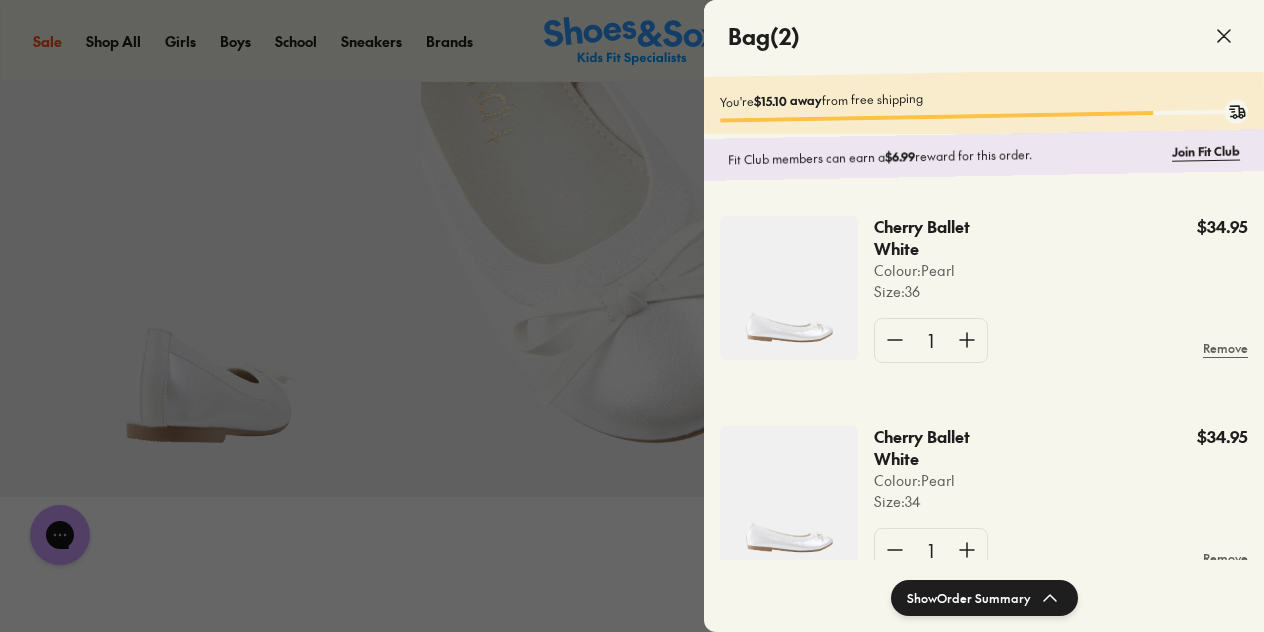 click 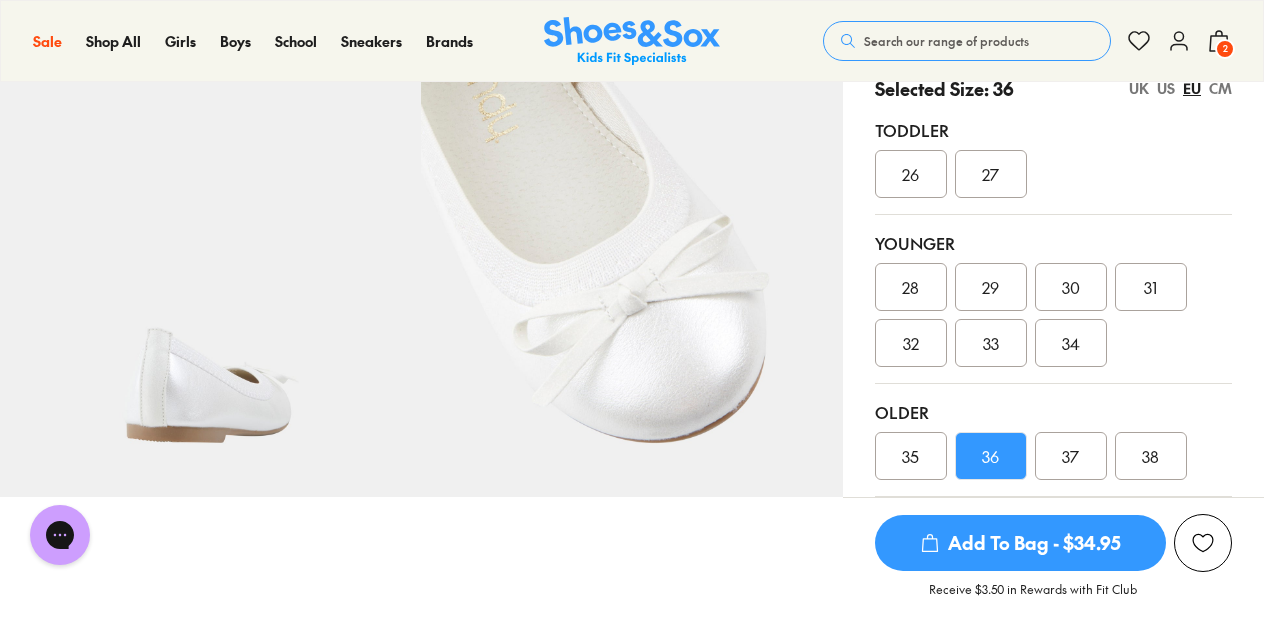 click on "2" at bounding box center (1225, 49) 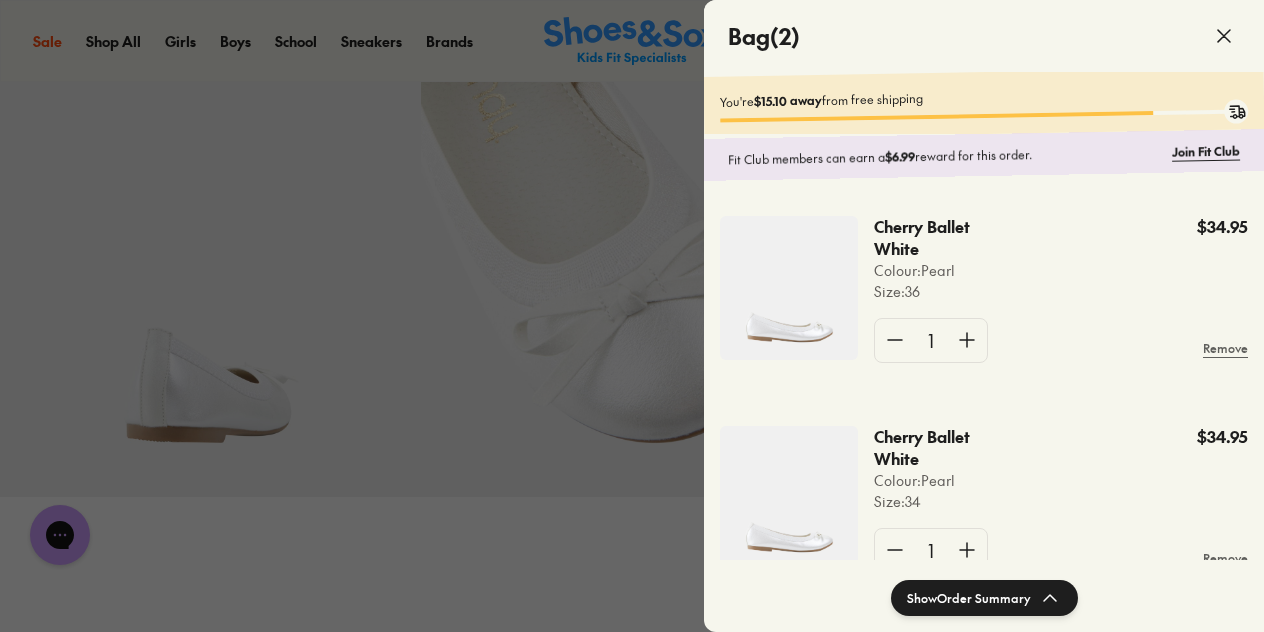 click 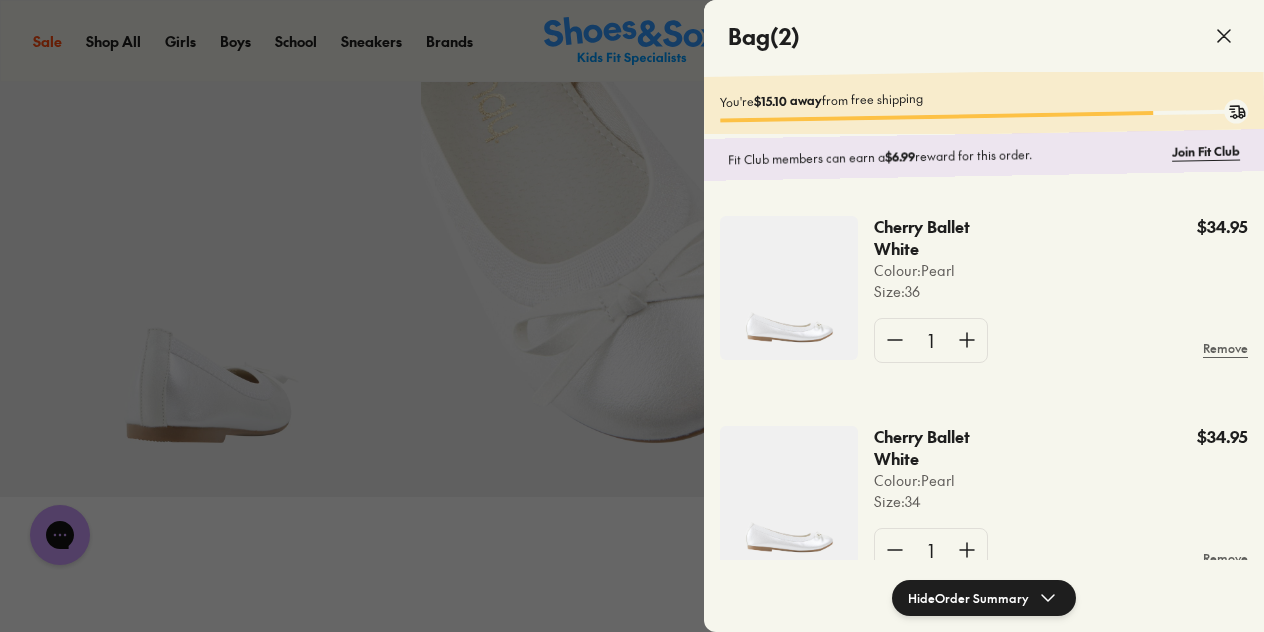 click 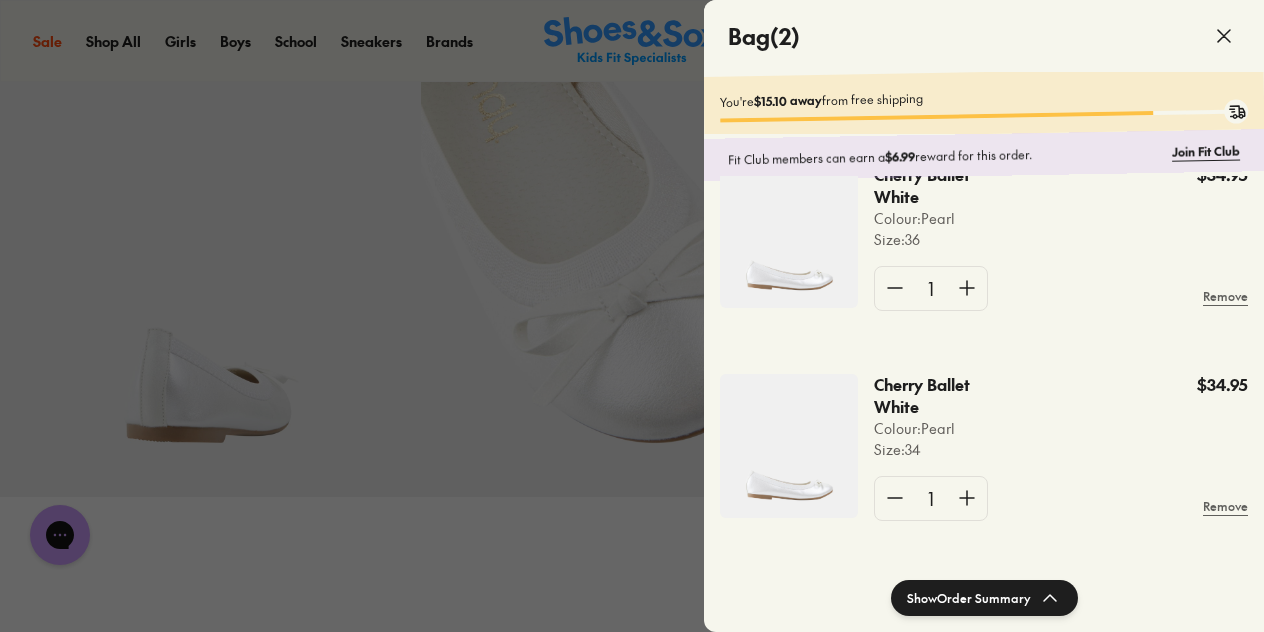 scroll, scrollTop: 0, scrollLeft: 0, axis: both 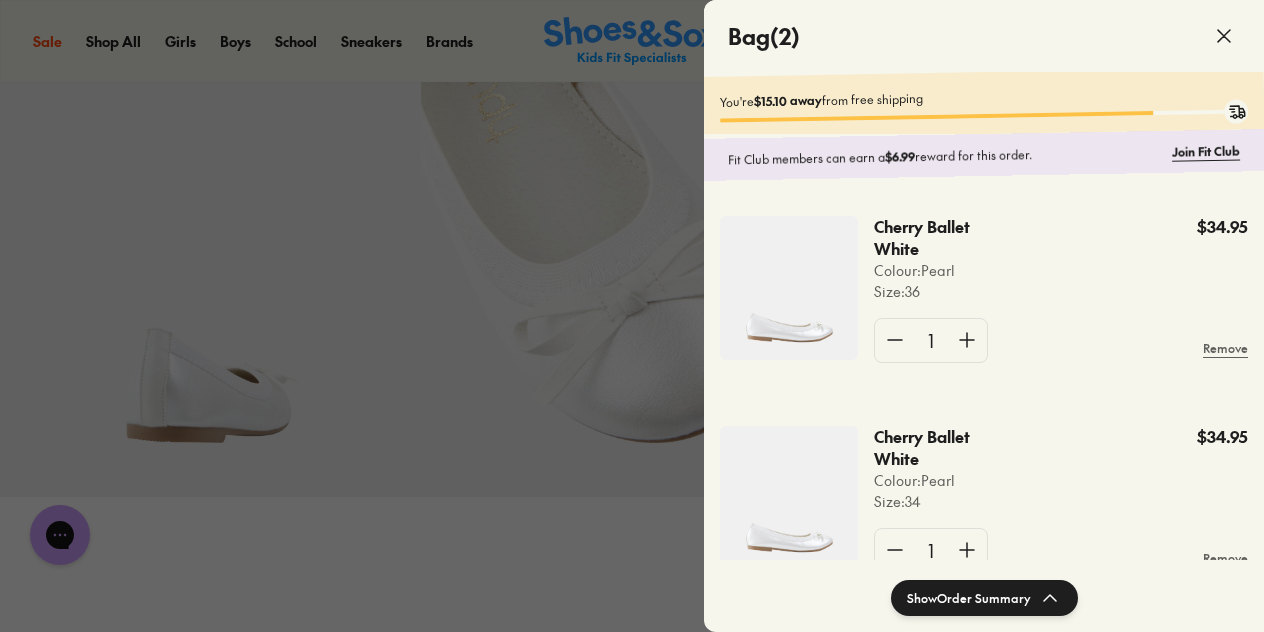 click 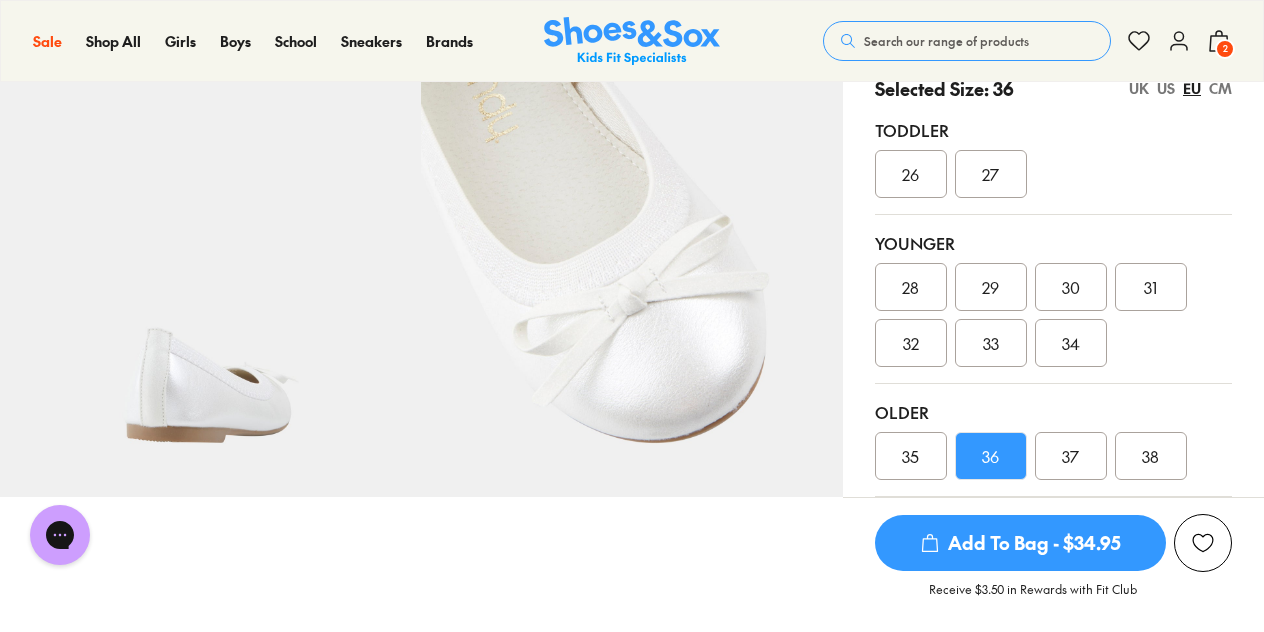 click 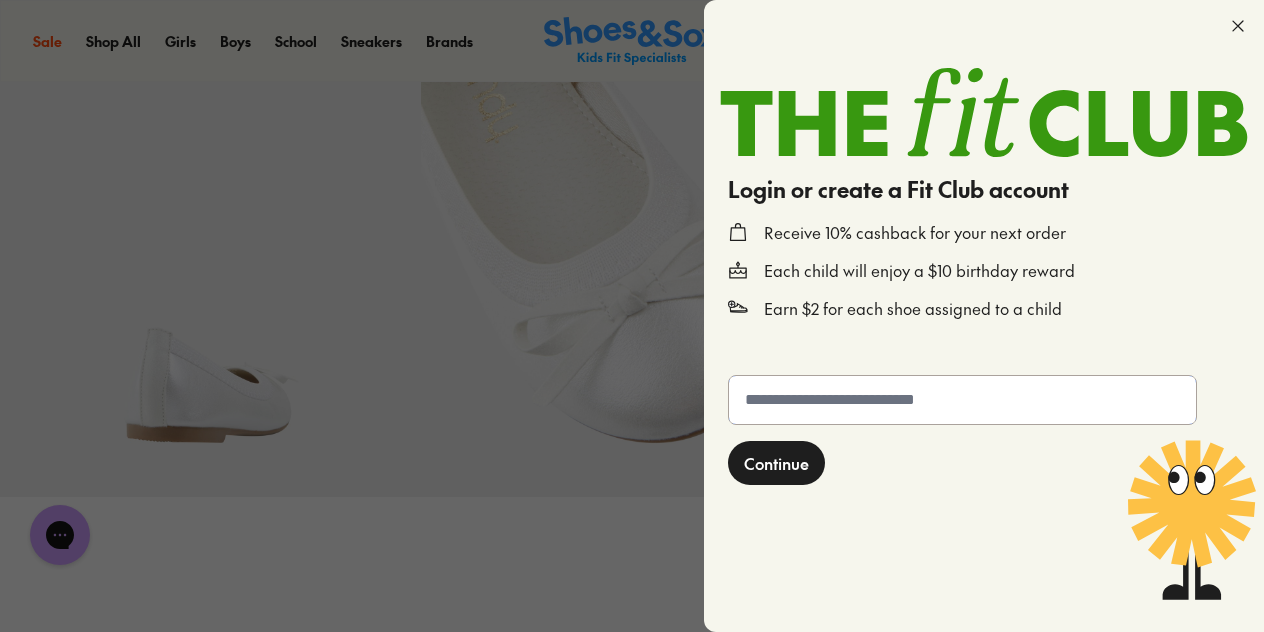 click 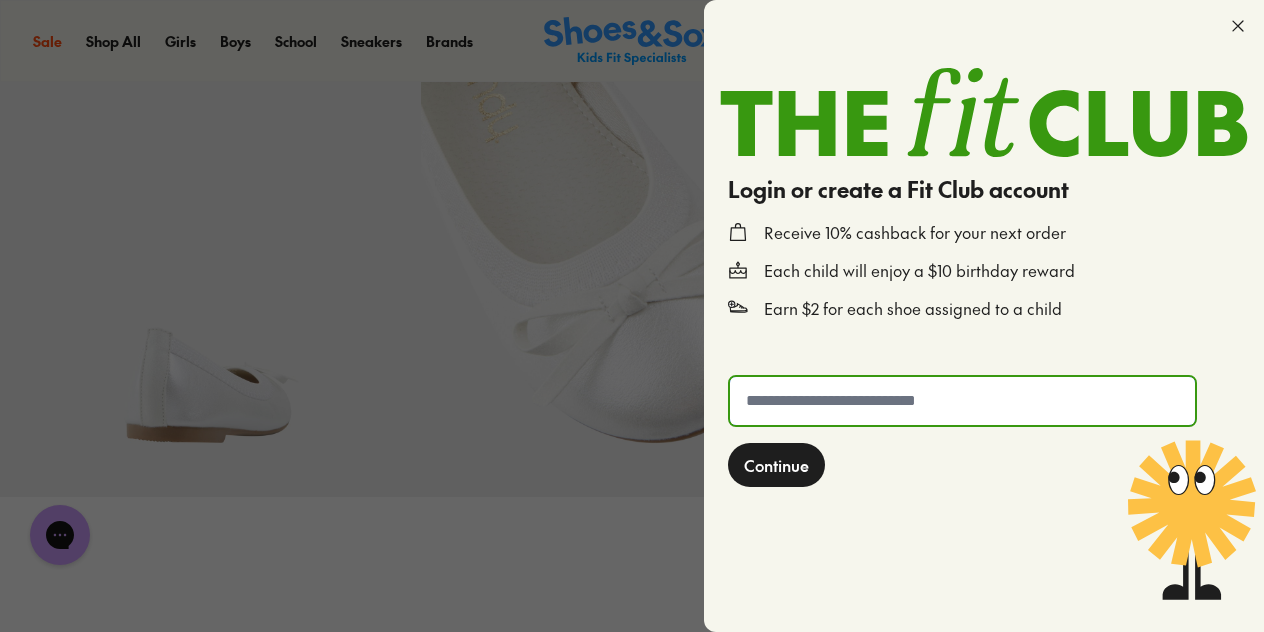 type on "**********" 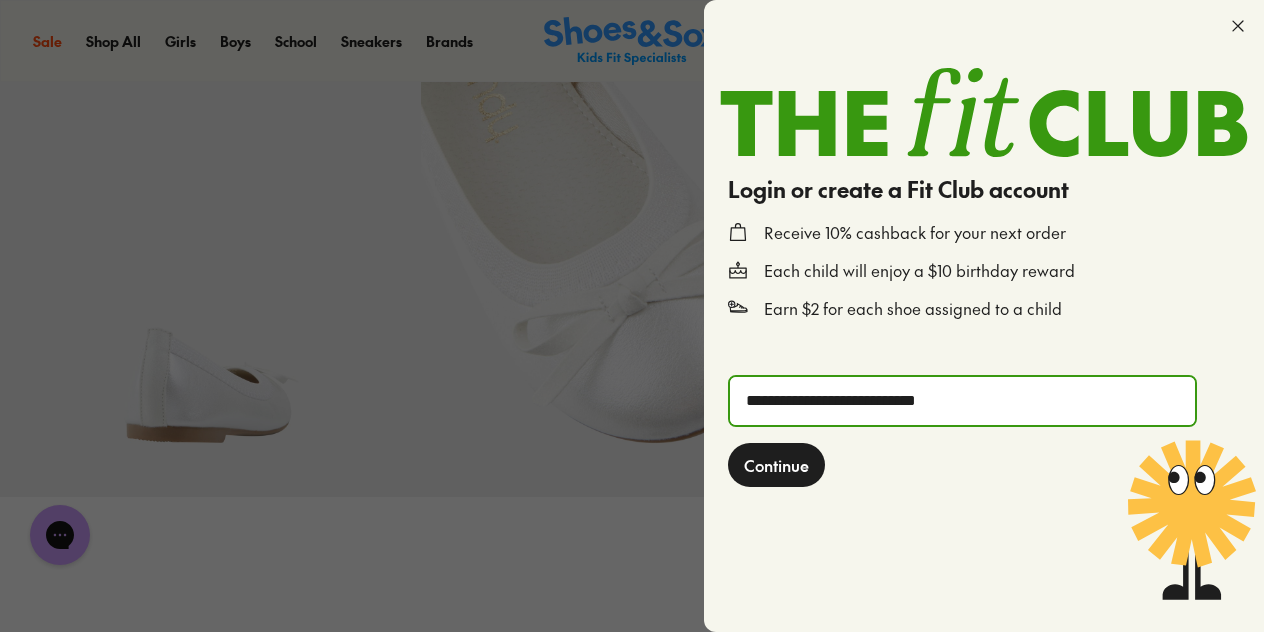 click on "Continue" 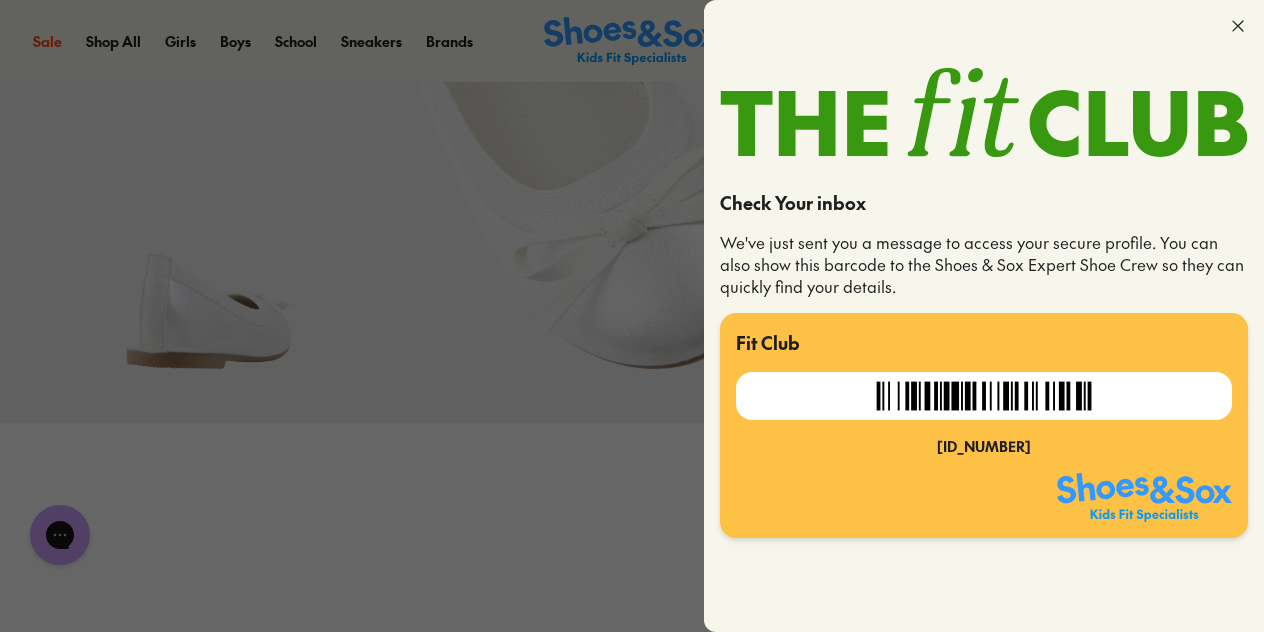 scroll, scrollTop: 0, scrollLeft: 0, axis: both 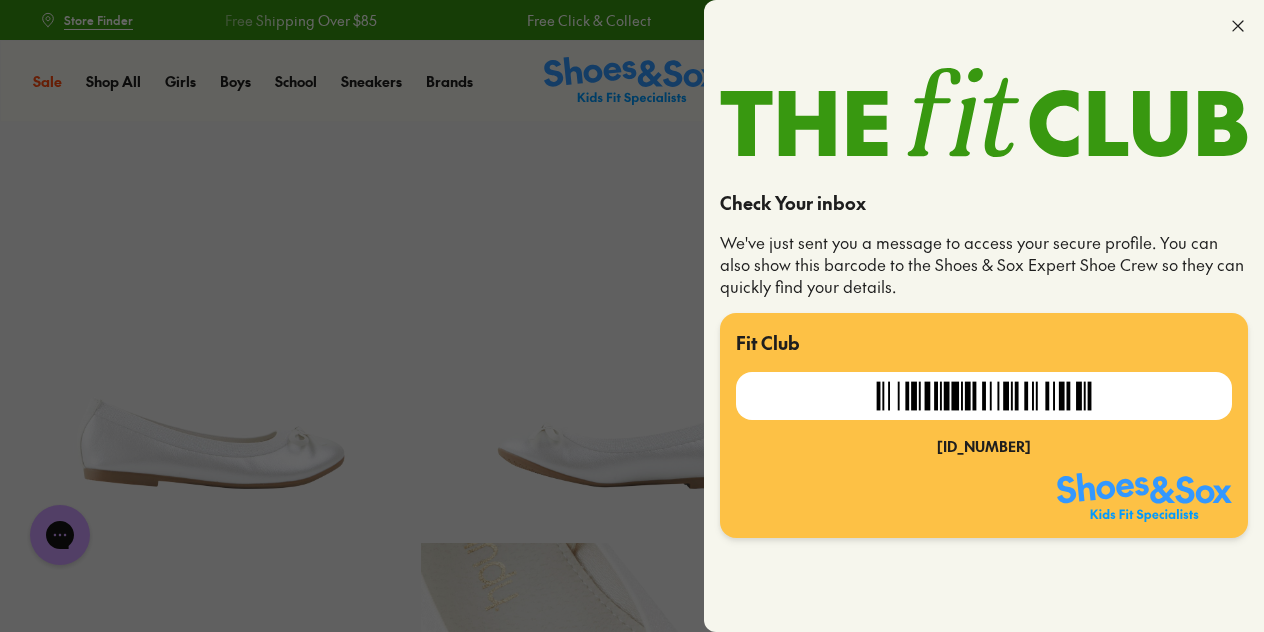 click 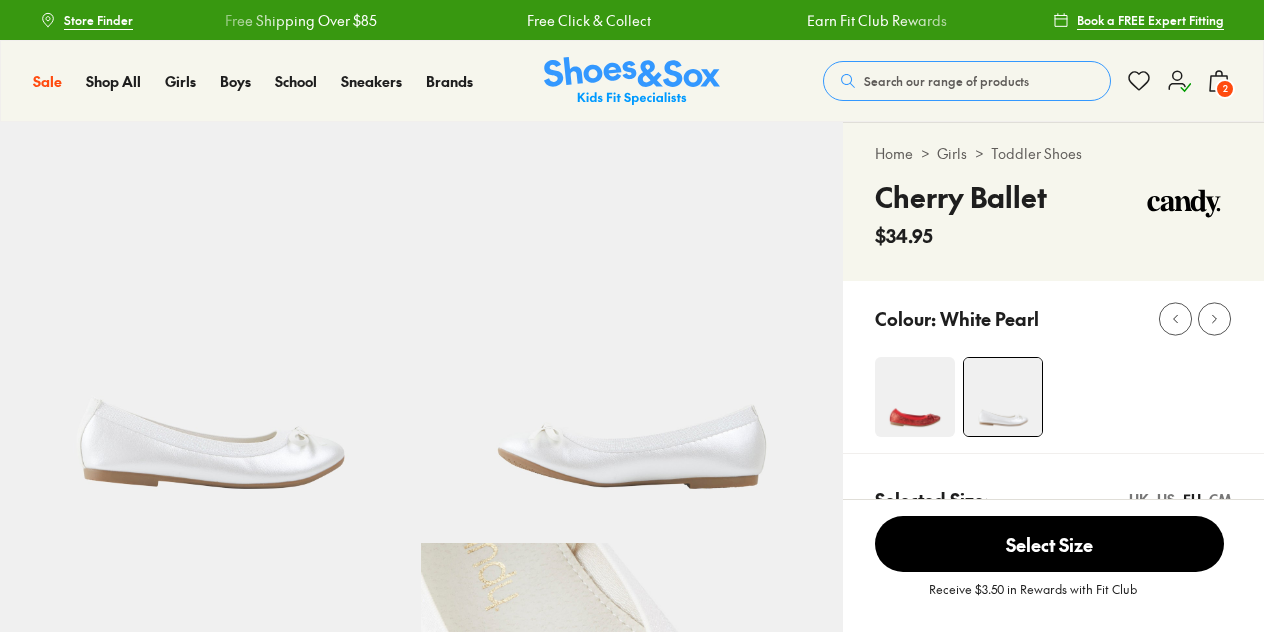 scroll, scrollTop: 0, scrollLeft: 0, axis: both 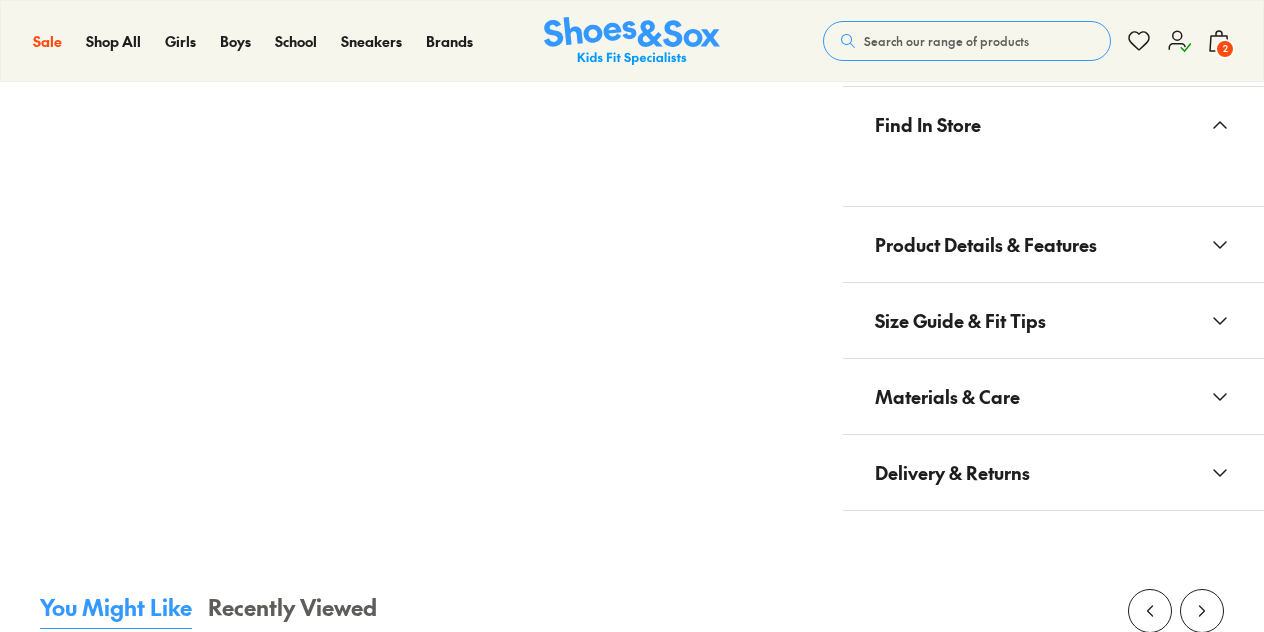select on "*" 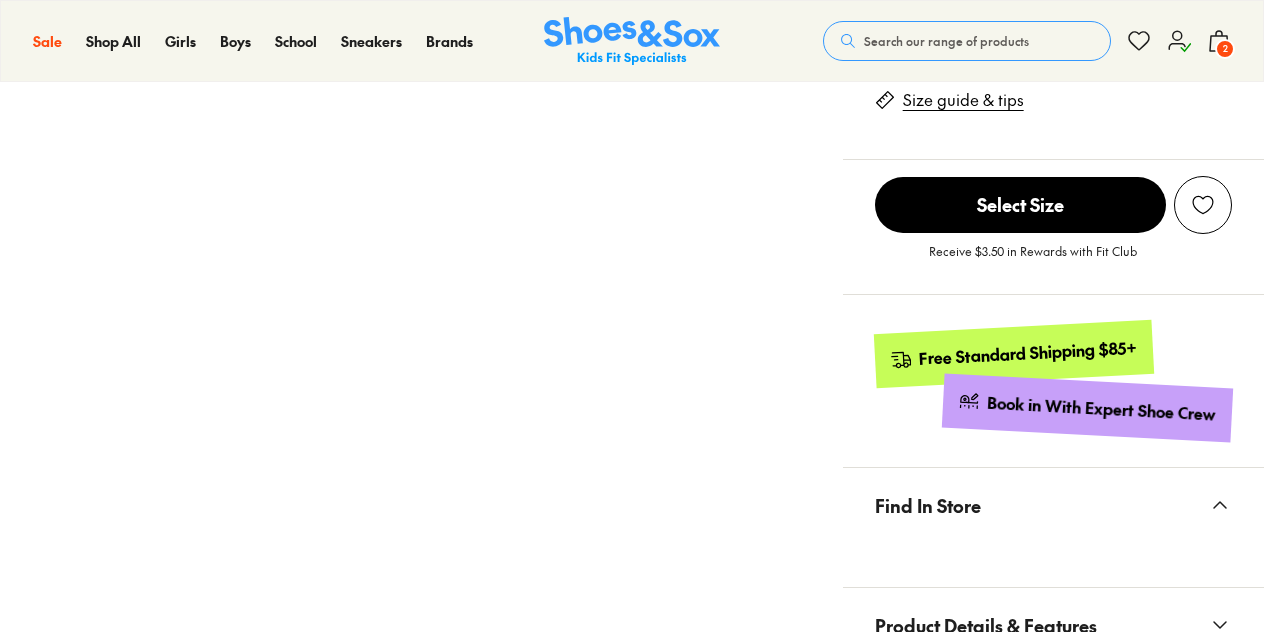 scroll, scrollTop: 0, scrollLeft: 0, axis: both 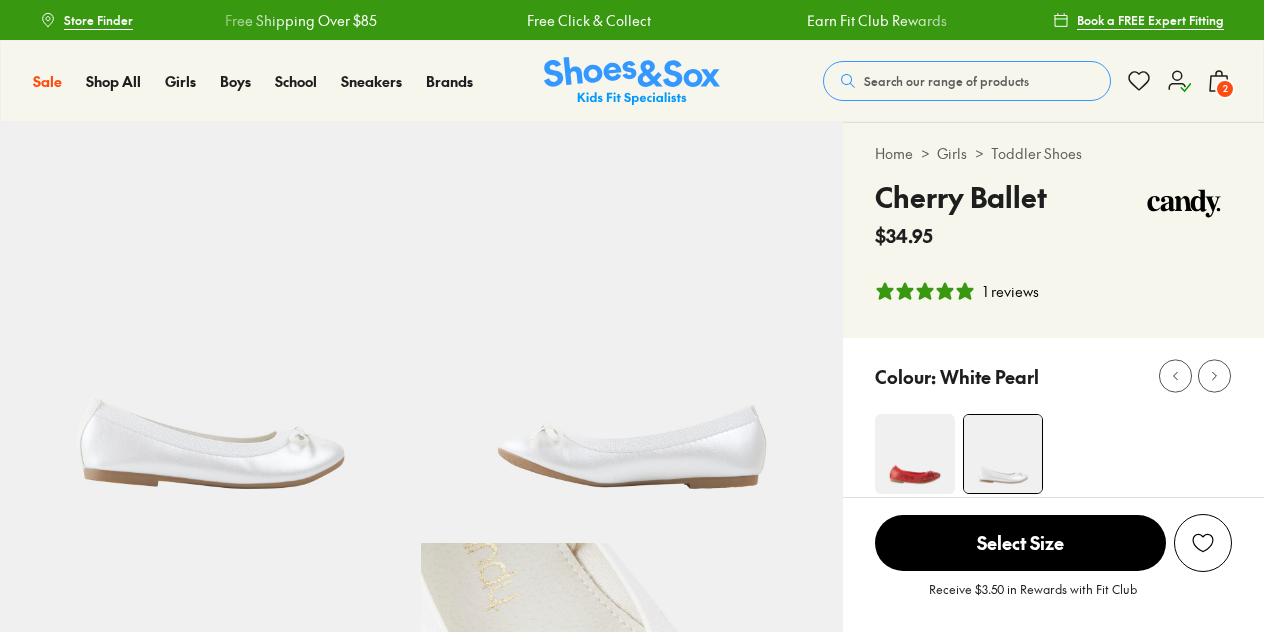 click on "2" at bounding box center [1225, 89] 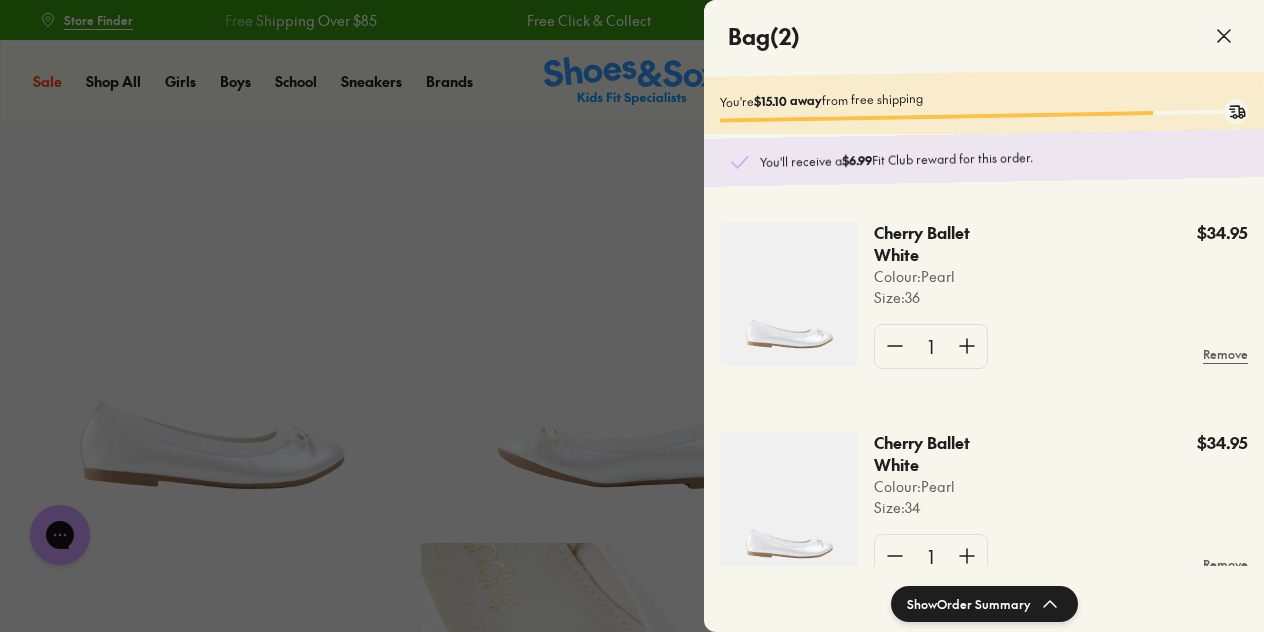 scroll, scrollTop: 0, scrollLeft: 0, axis: both 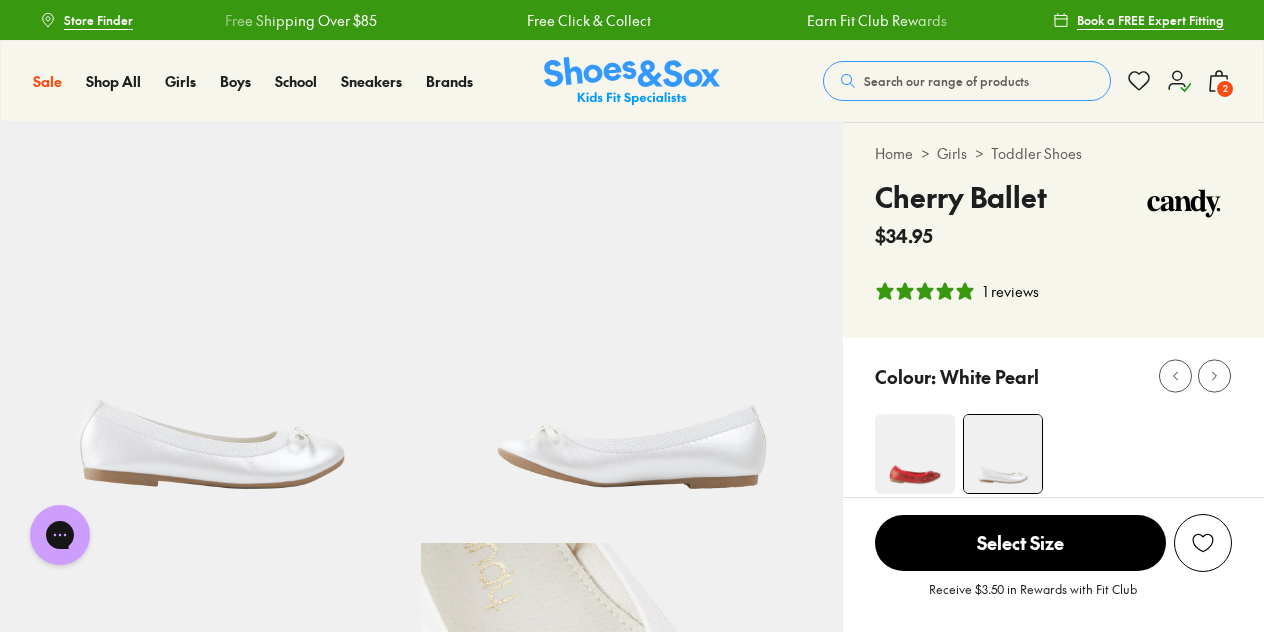 click on "2" at bounding box center (1225, 89) 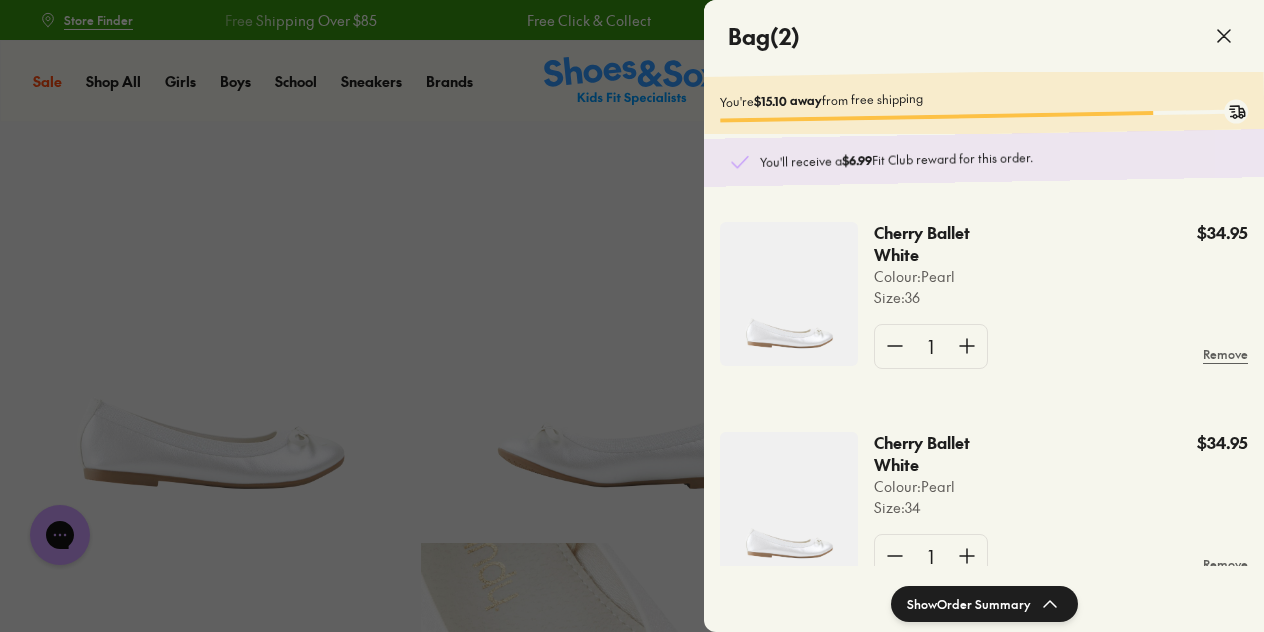 click on "Show  Order Summary" 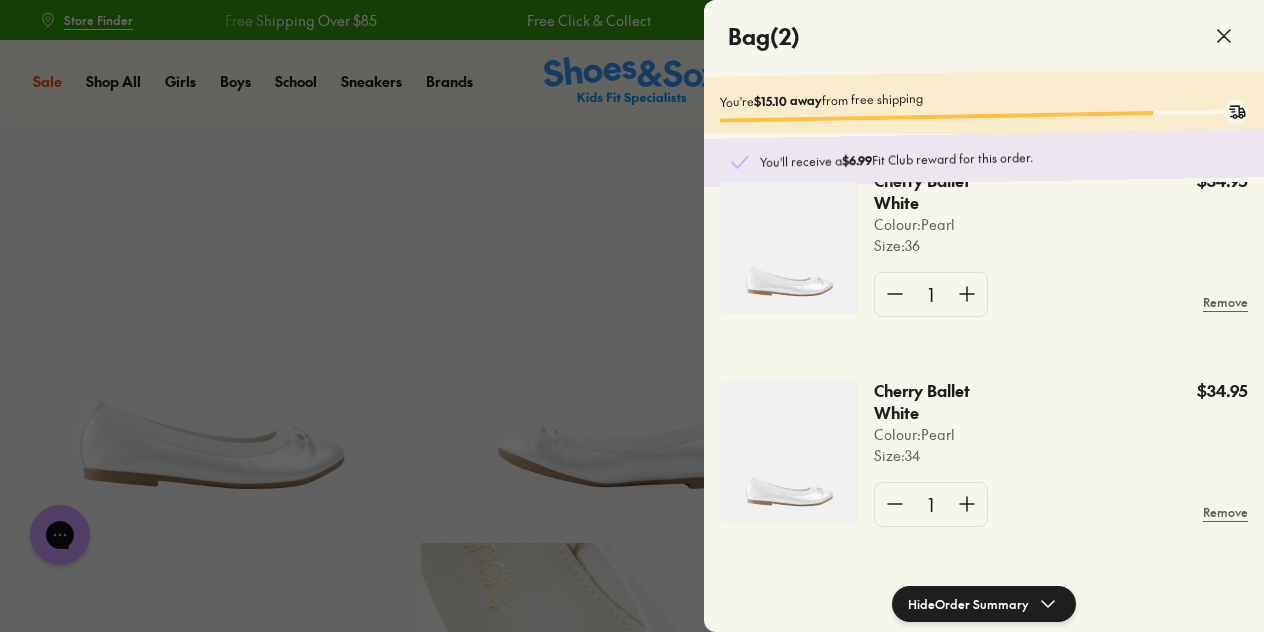scroll, scrollTop: 0, scrollLeft: 0, axis: both 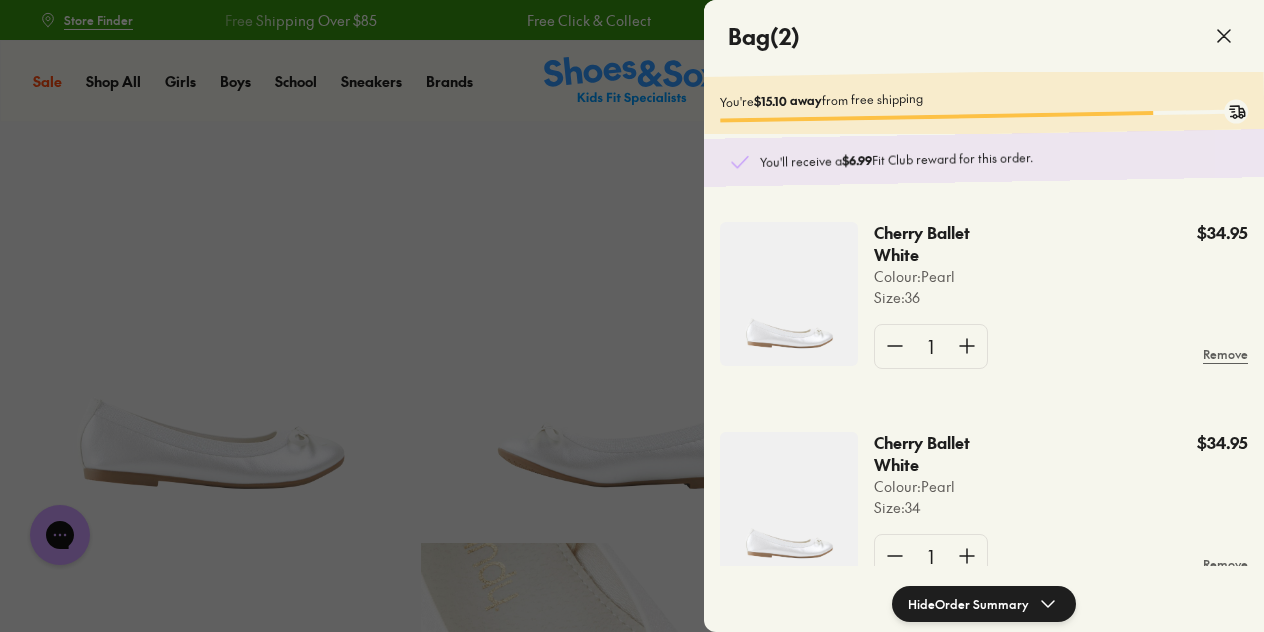 click 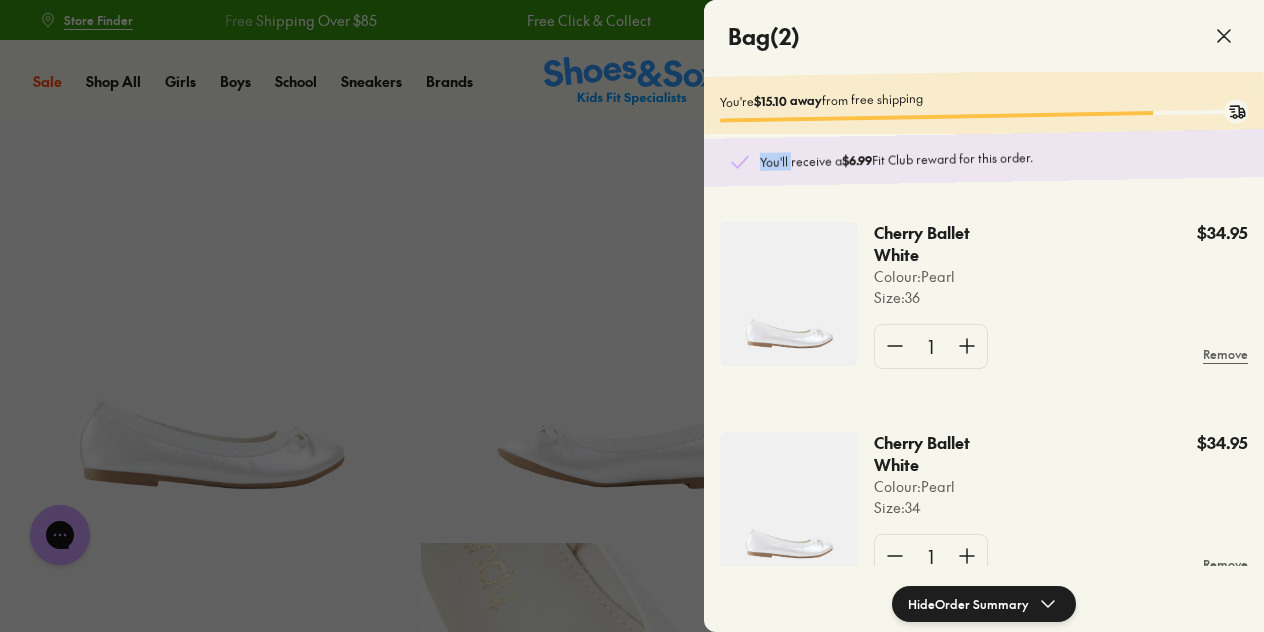 click 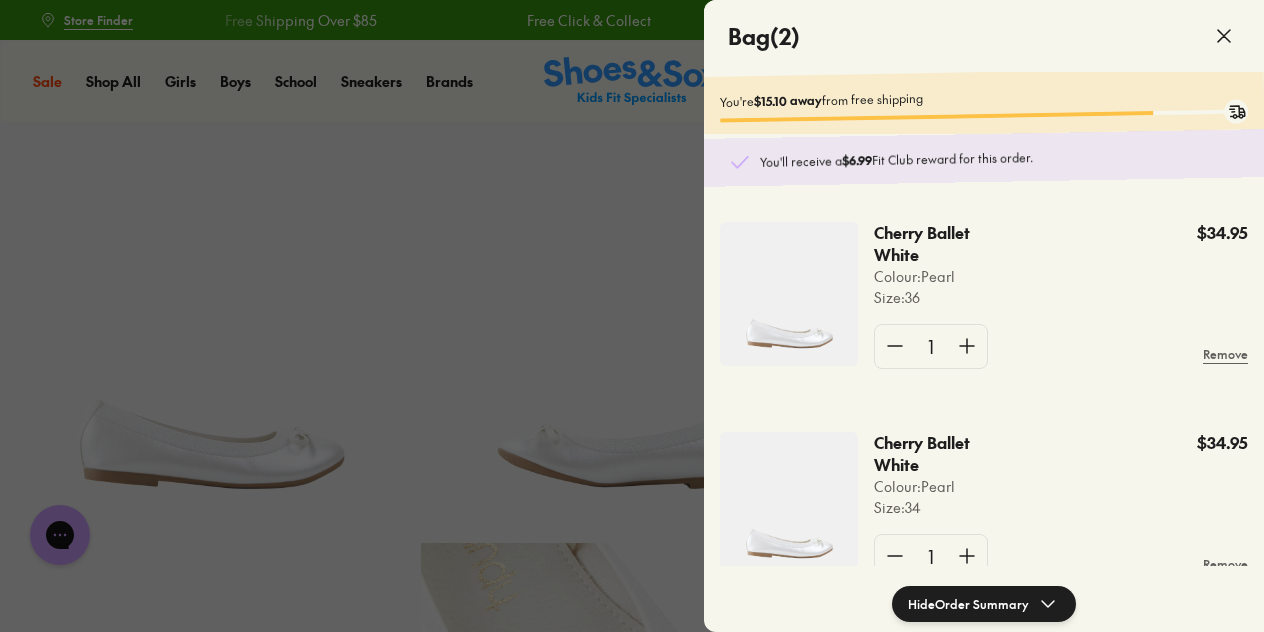 click 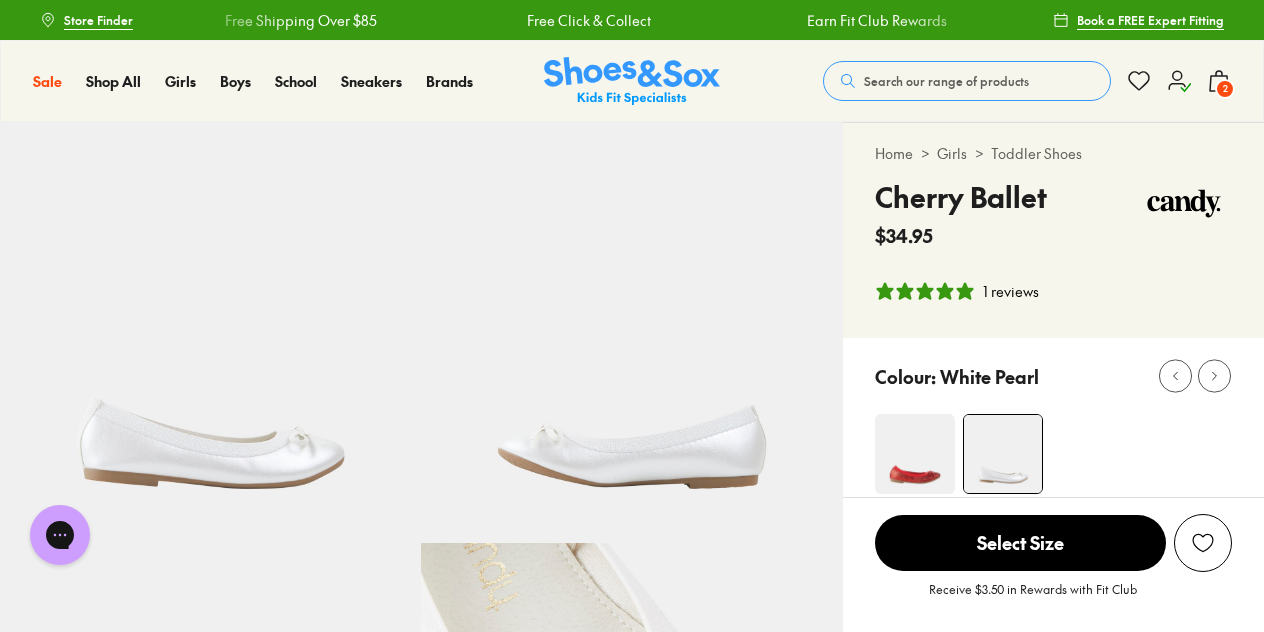 click 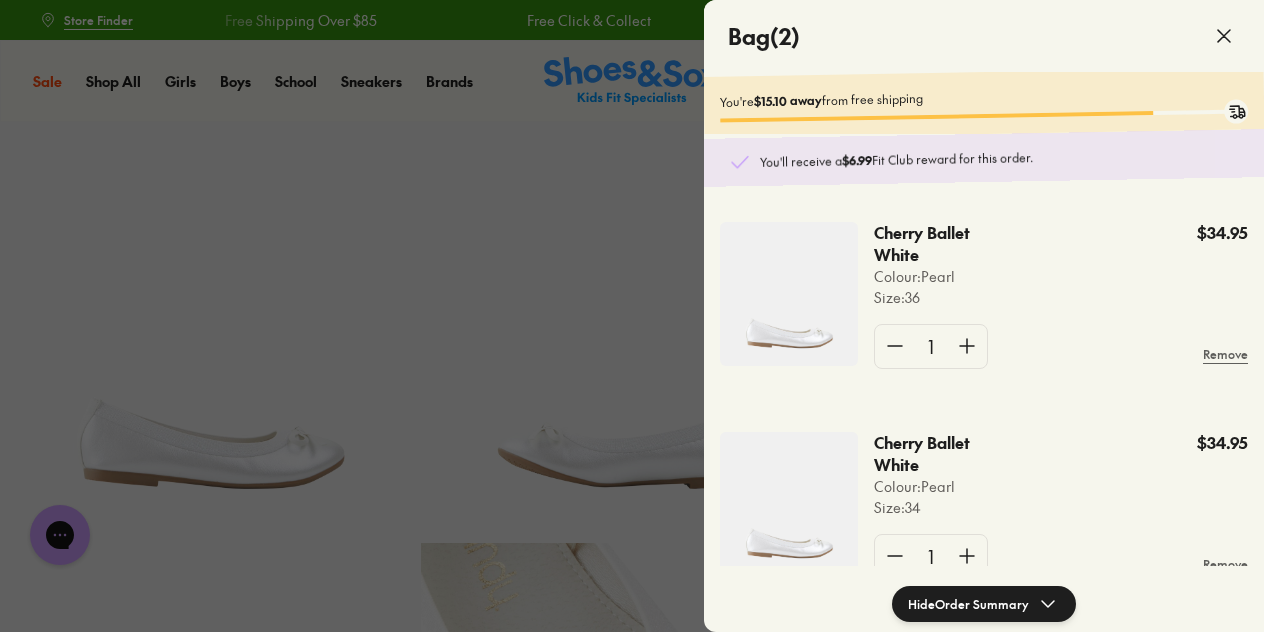 scroll, scrollTop: 60, scrollLeft: 0, axis: vertical 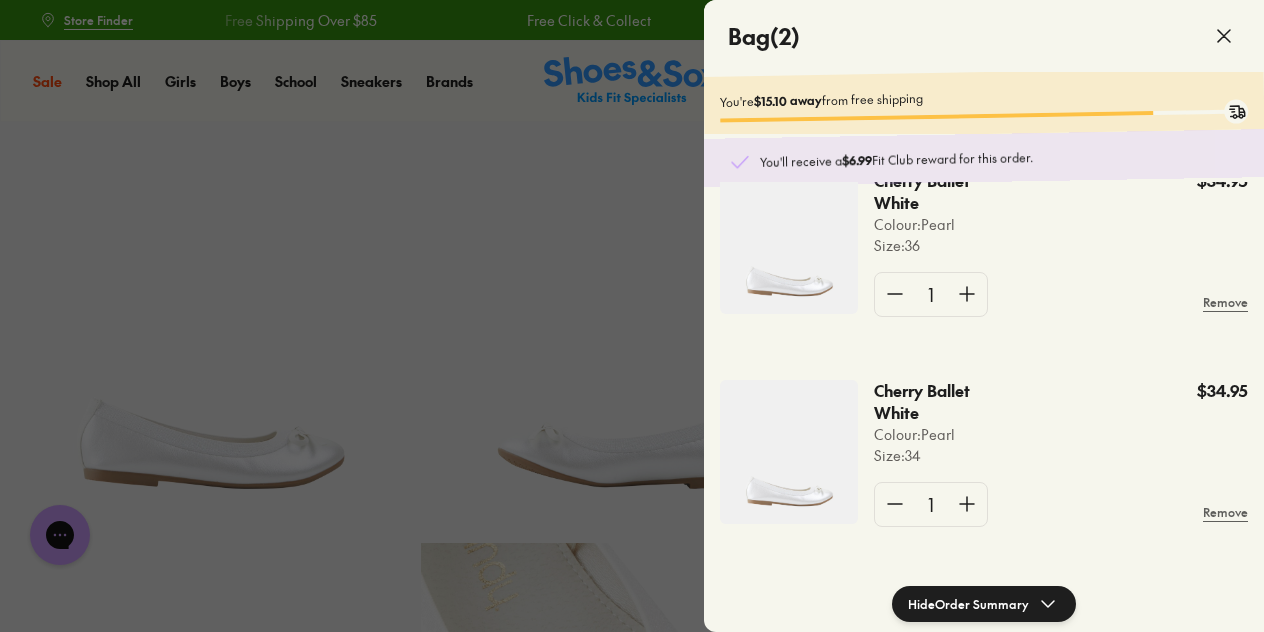 click on "Hide  Order Summary" 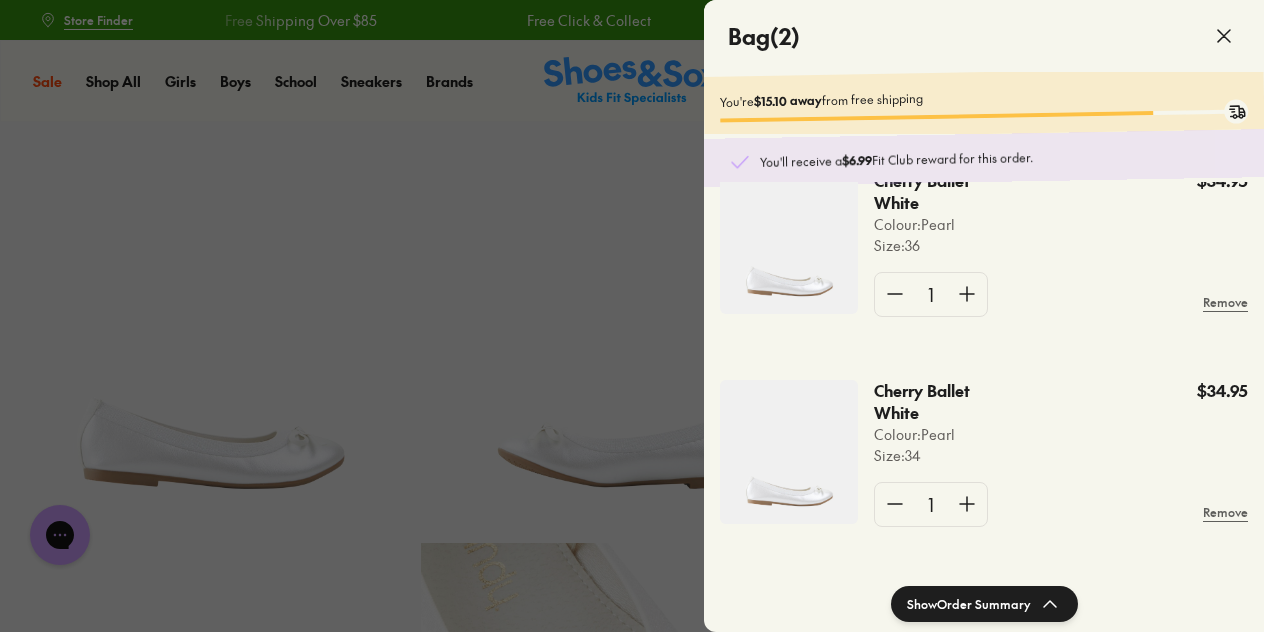click on "Cherry Ballet White Colour:  Pearl Size :  36 $34.95" 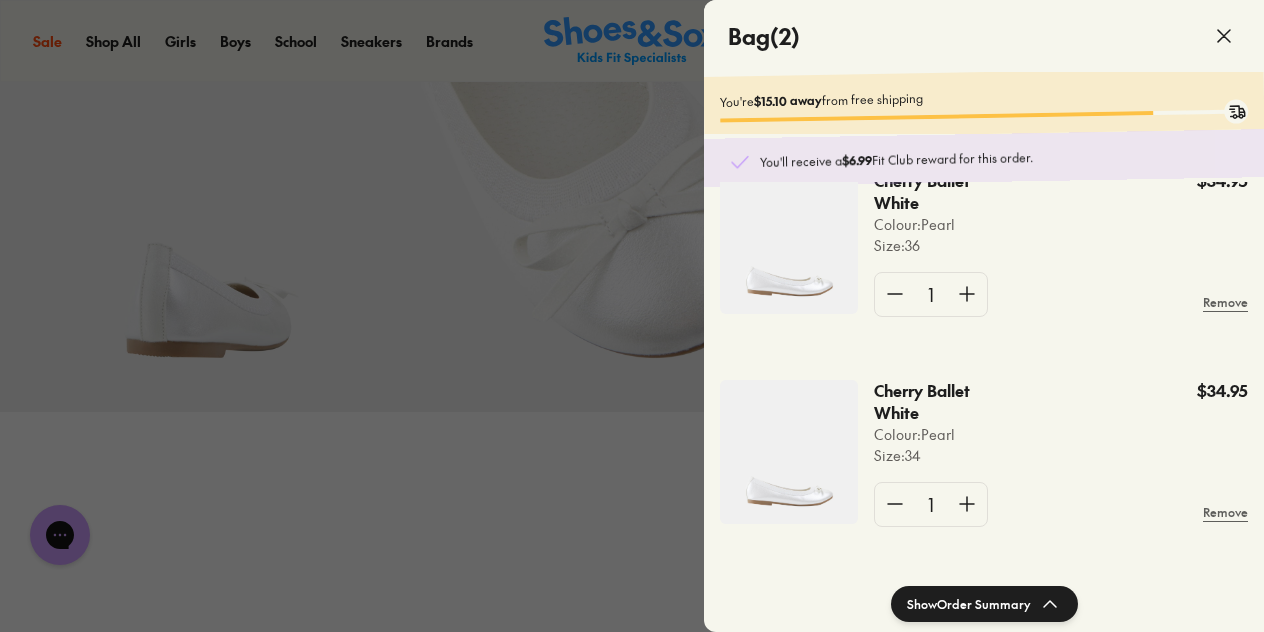scroll, scrollTop: 1106, scrollLeft: 0, axis: vertical 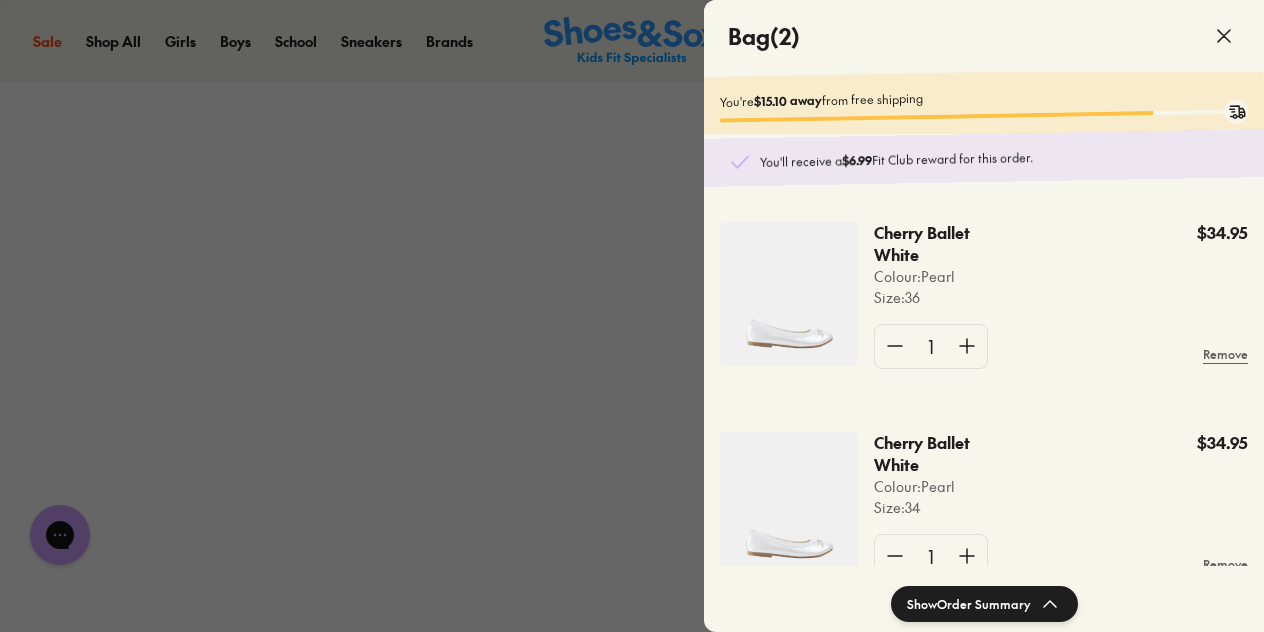 click 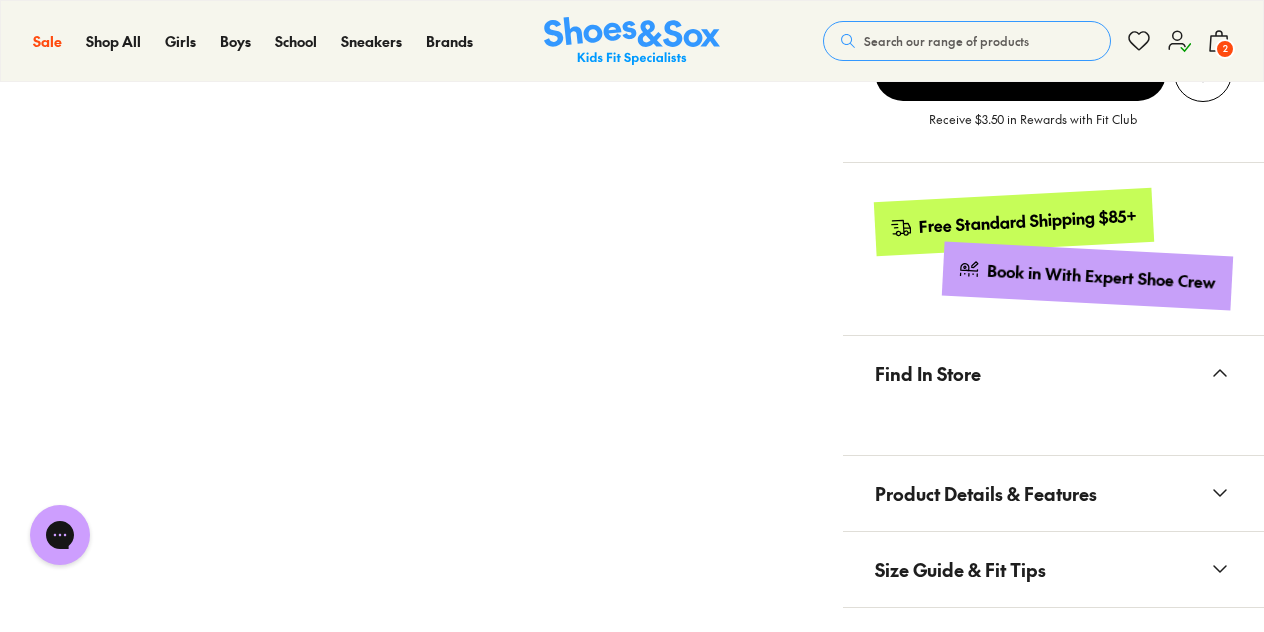 scroll, scrollTop: 0, scrollLeft: 0, axis: both 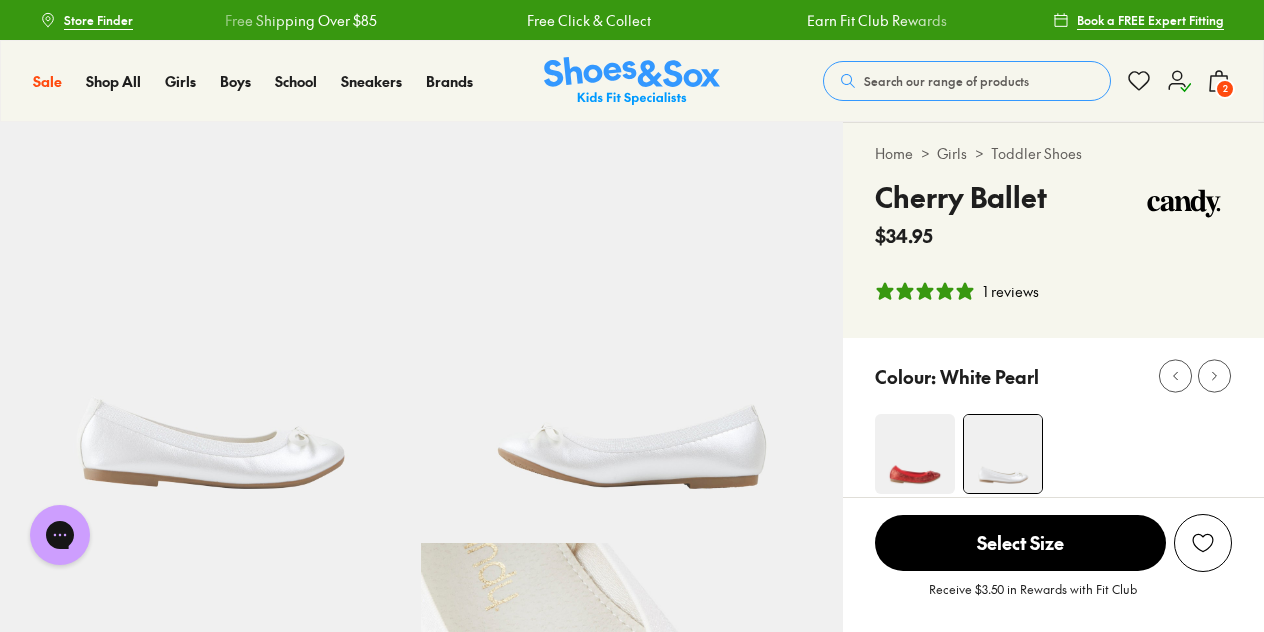 click 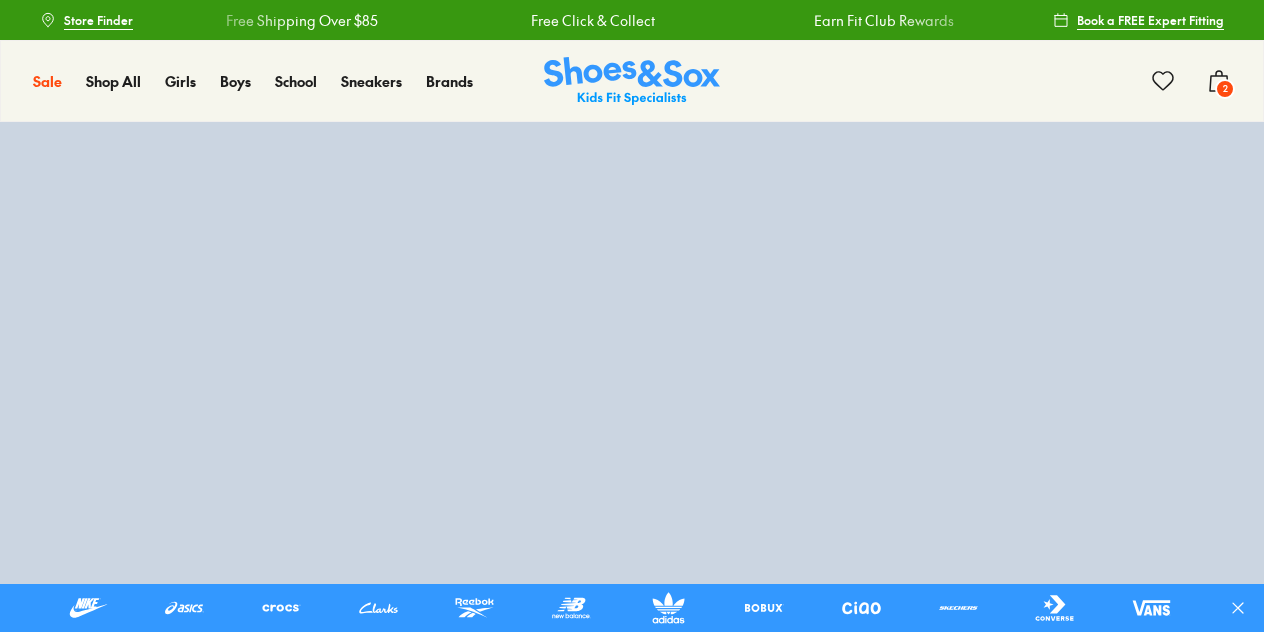 scroll, scrollTop: 0, scrollLeft: 0, axis: both 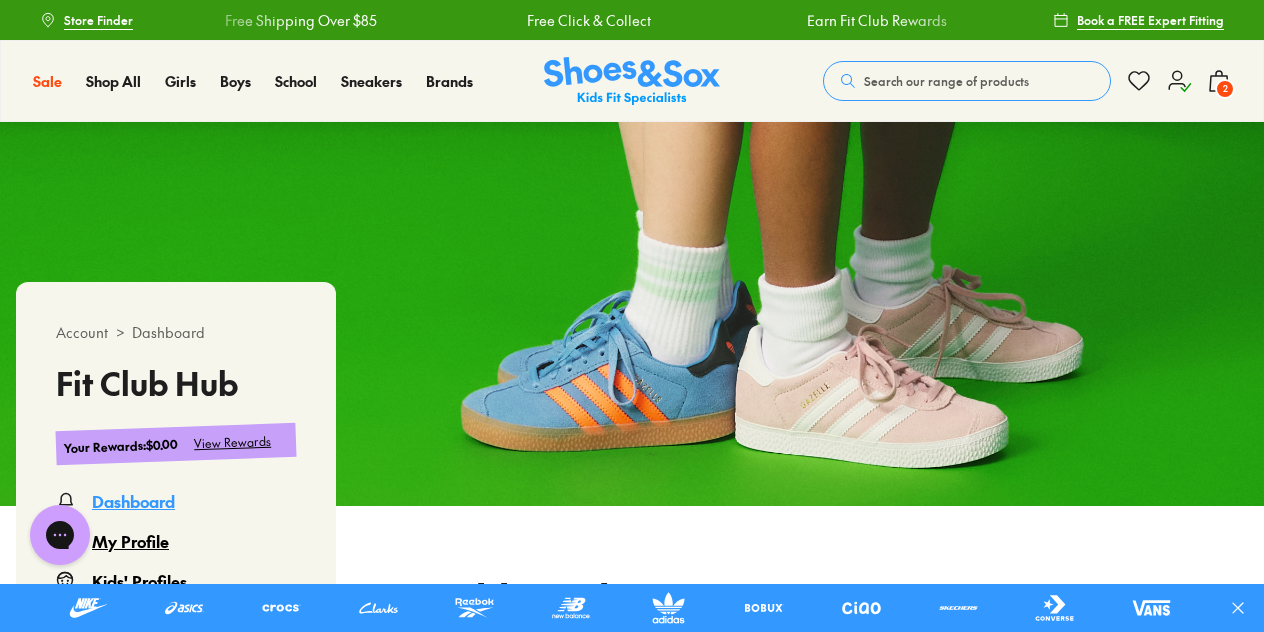 click 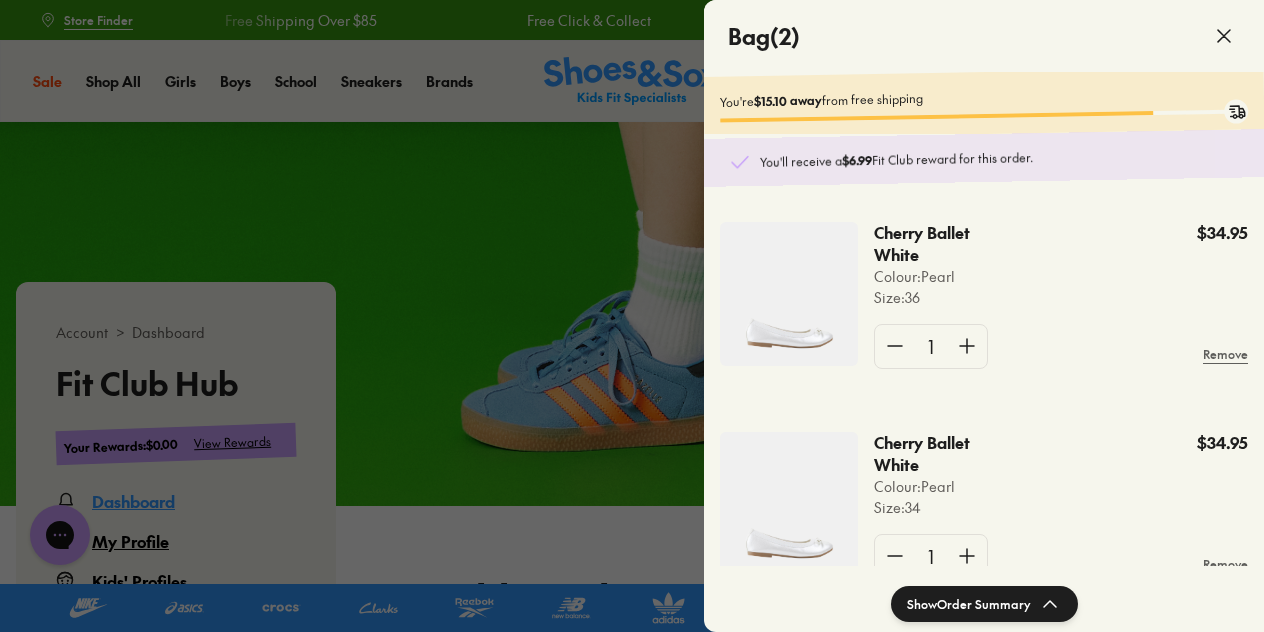 click on "Bag  ( 2 )" 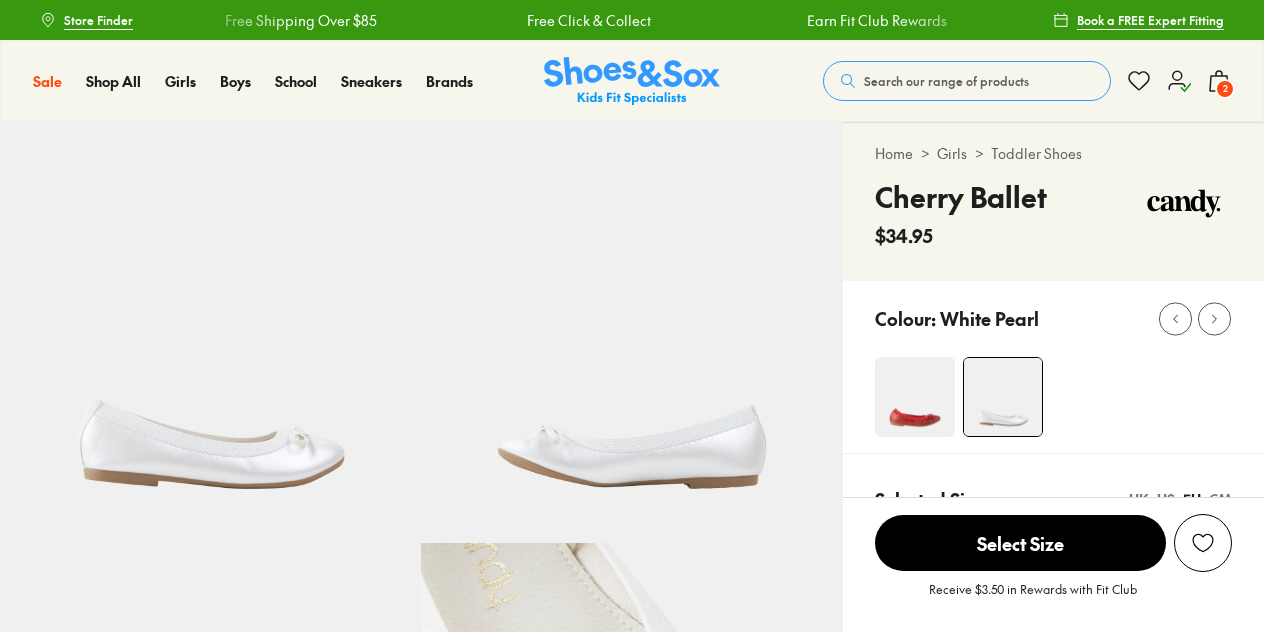 scroll, scrollTop: 0, scrollLeft: 0, axis: both 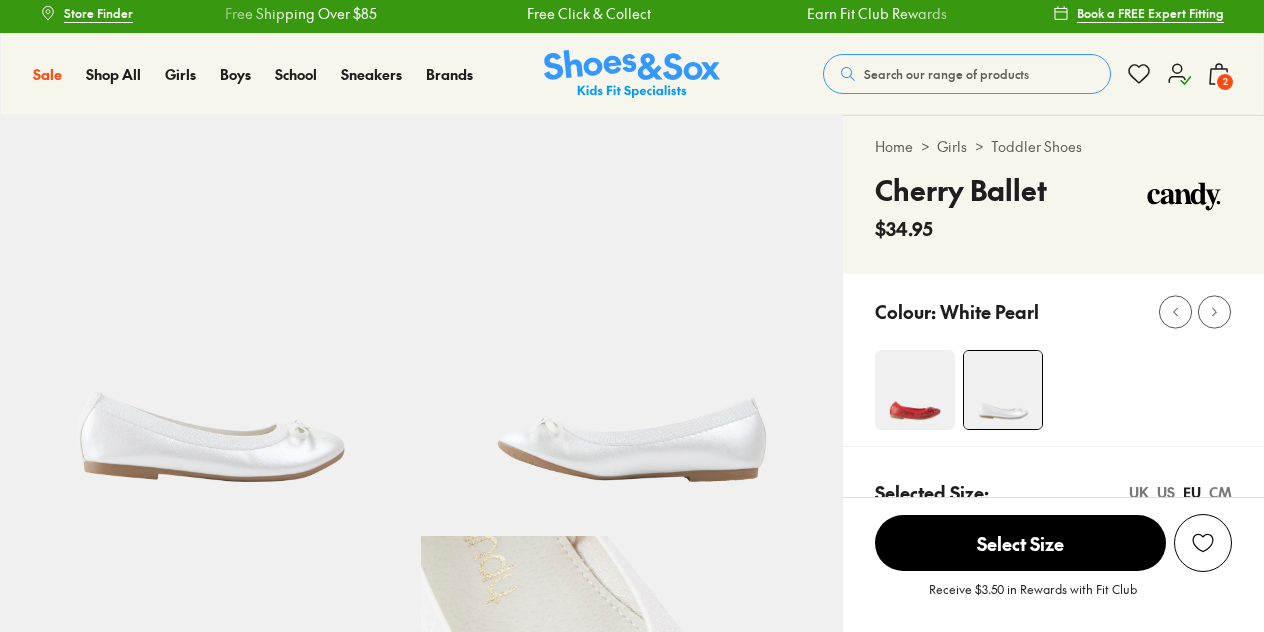 select on "*" 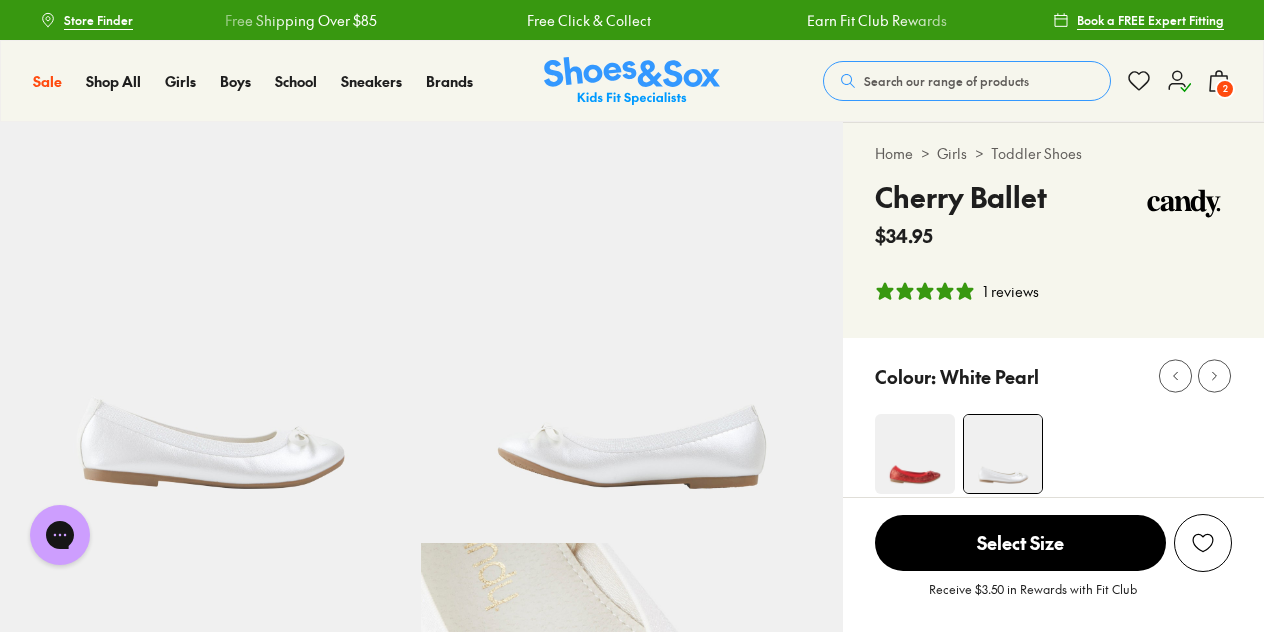 scroll, scrollTop: 0, scrollLeft: 0, axis: both 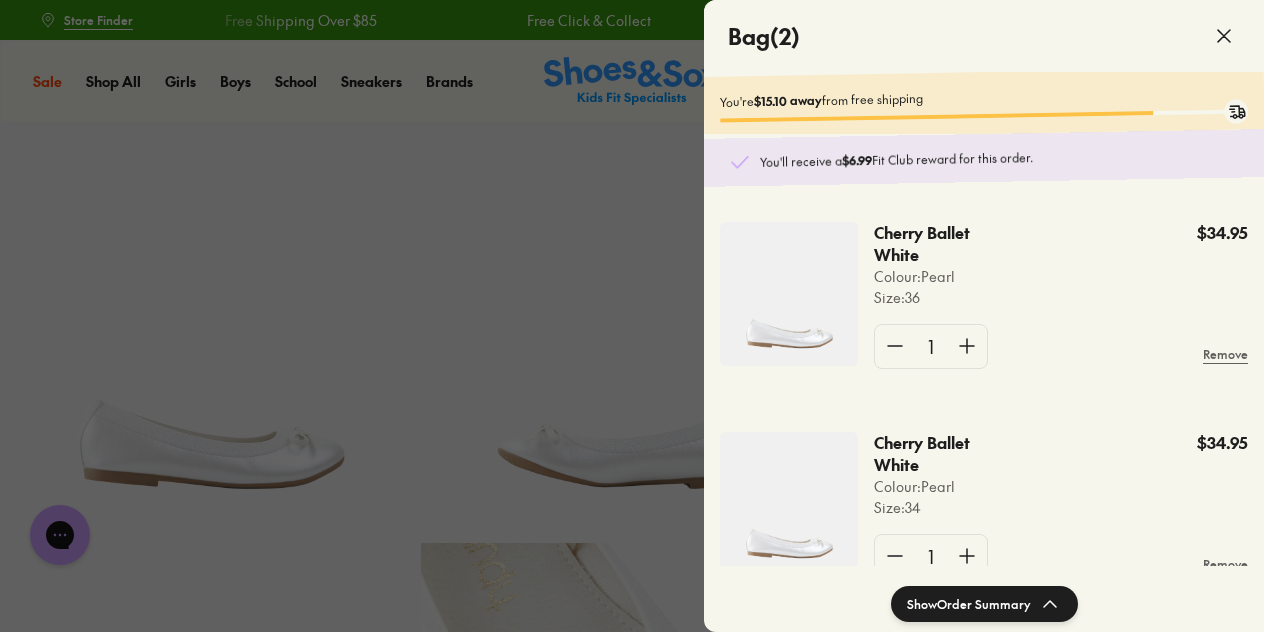 click 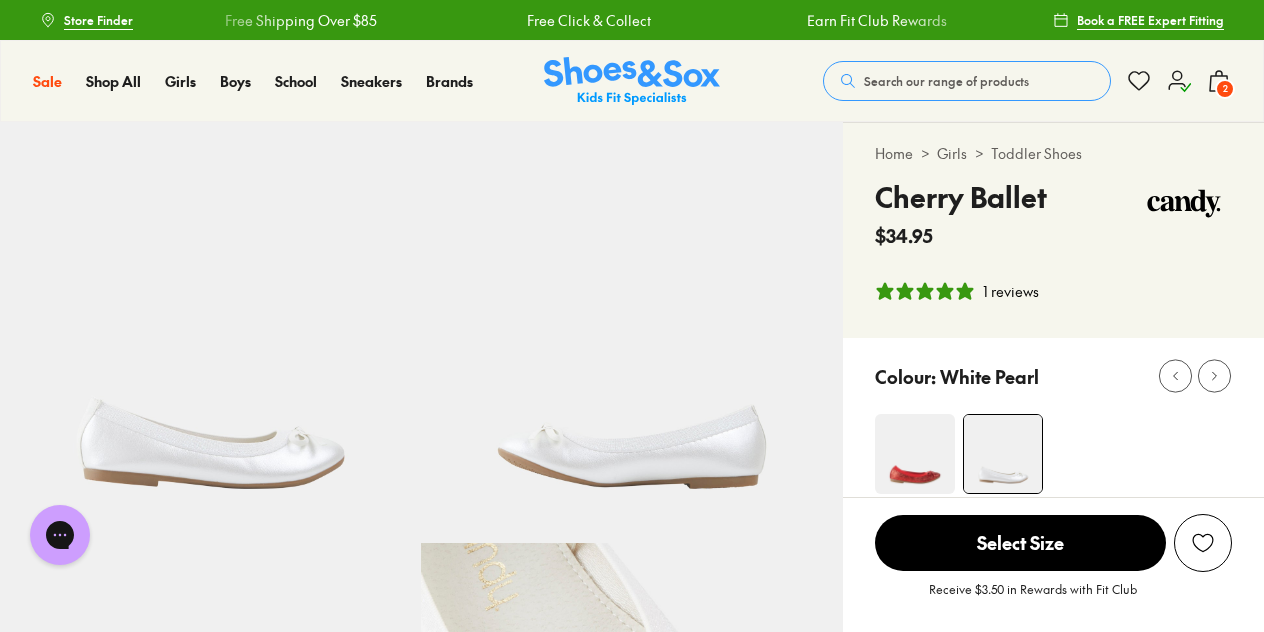 drag, startPoint x: 1212, startPoint y: 84, endPoint x: 1218, endPoint y: 74, distance: 11.661903 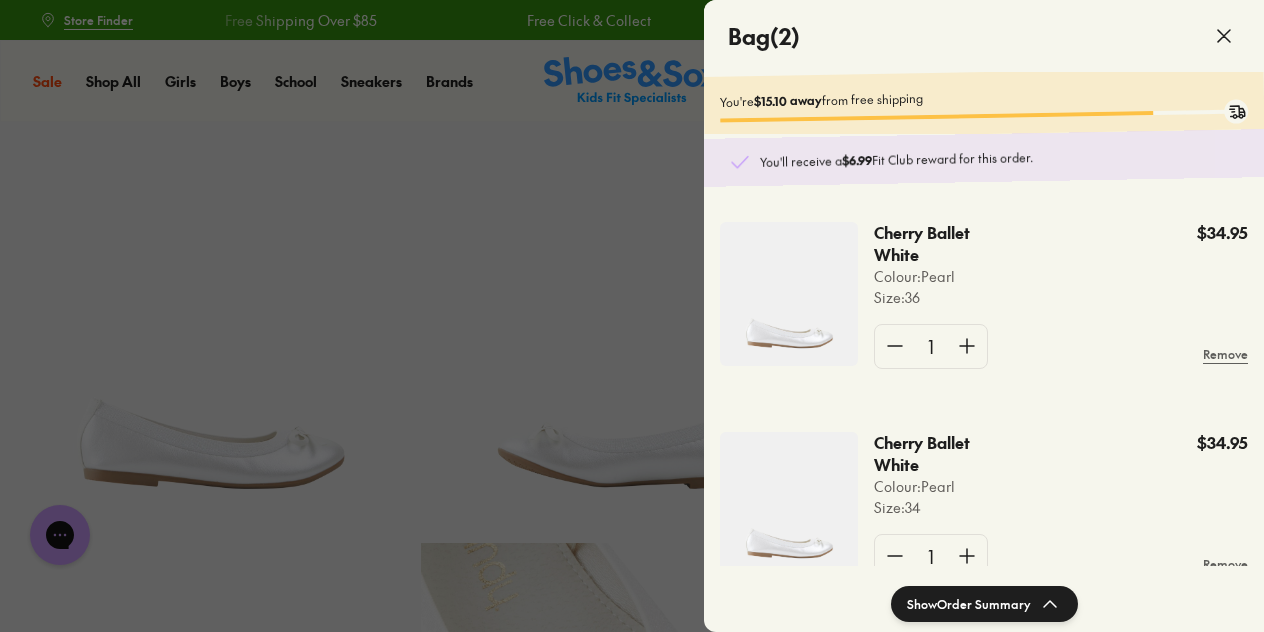 click on "Cherry Ballet White Colour:  Pearl Size :  36 $34.95 1 Remove" 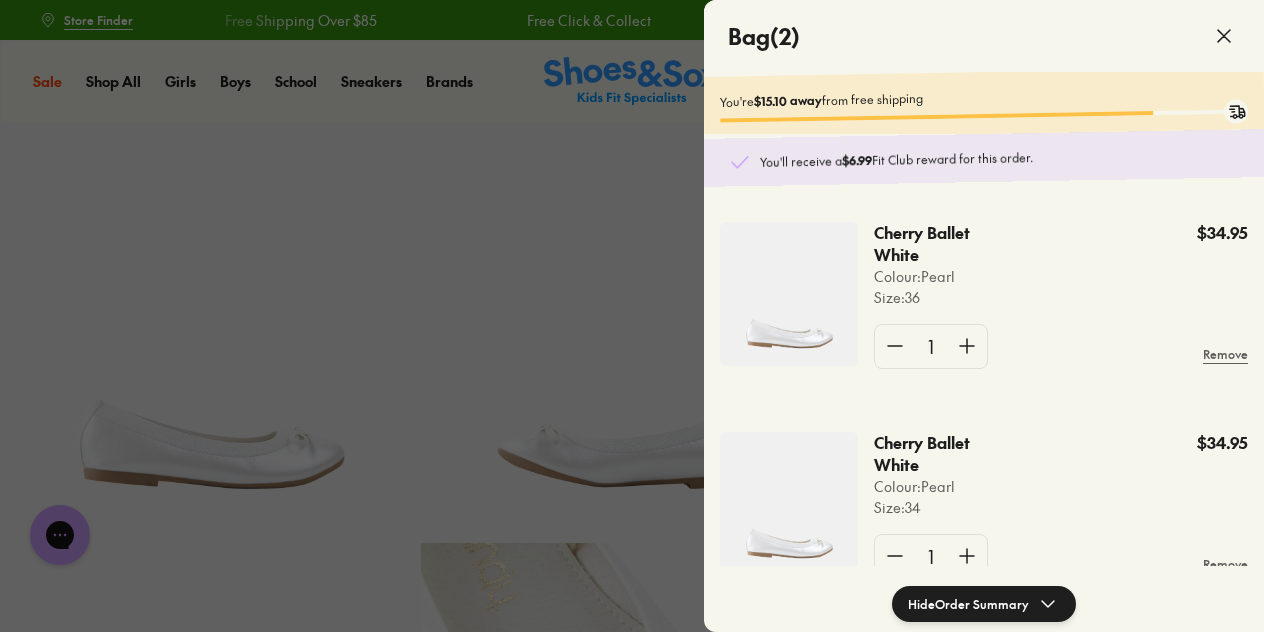 click on "Hide  Order Summary" 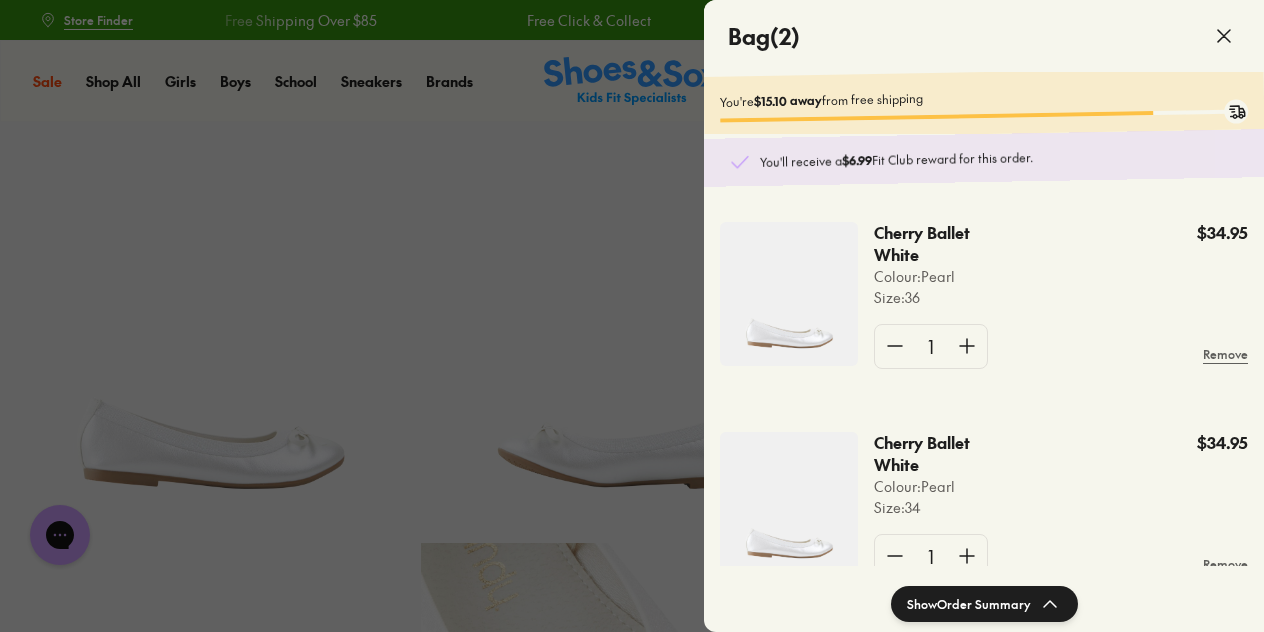 click on "Show  Order Summary" 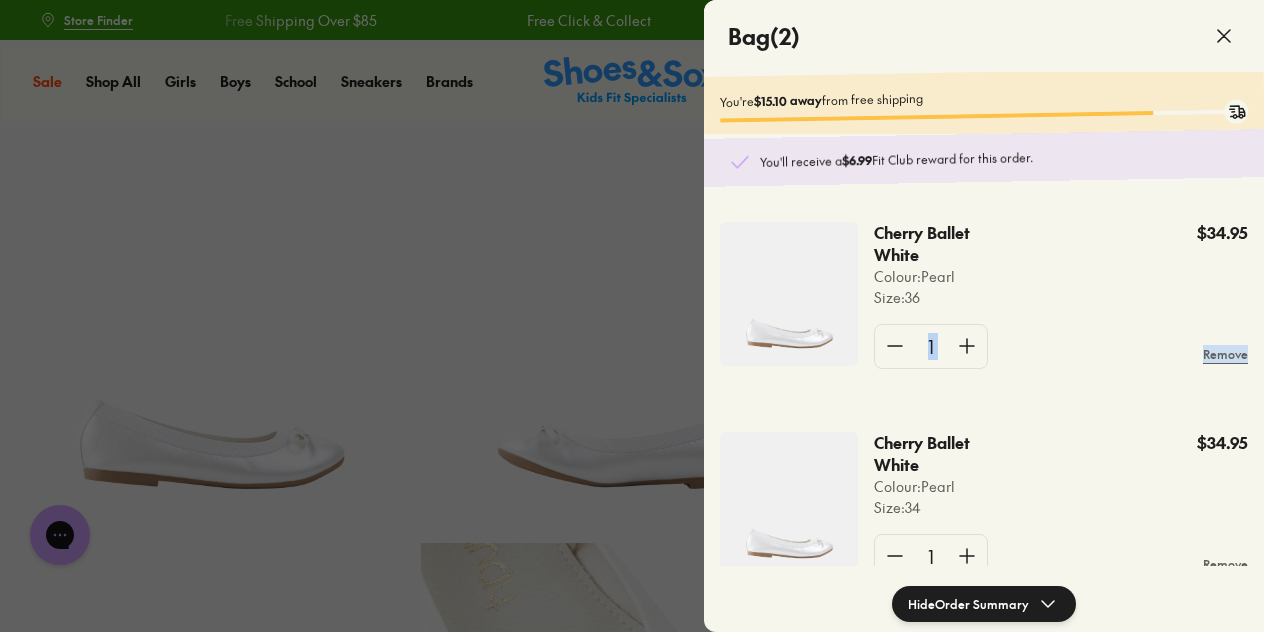 scroll, scrollTop: 0, scrollLeft: 0, axis: both 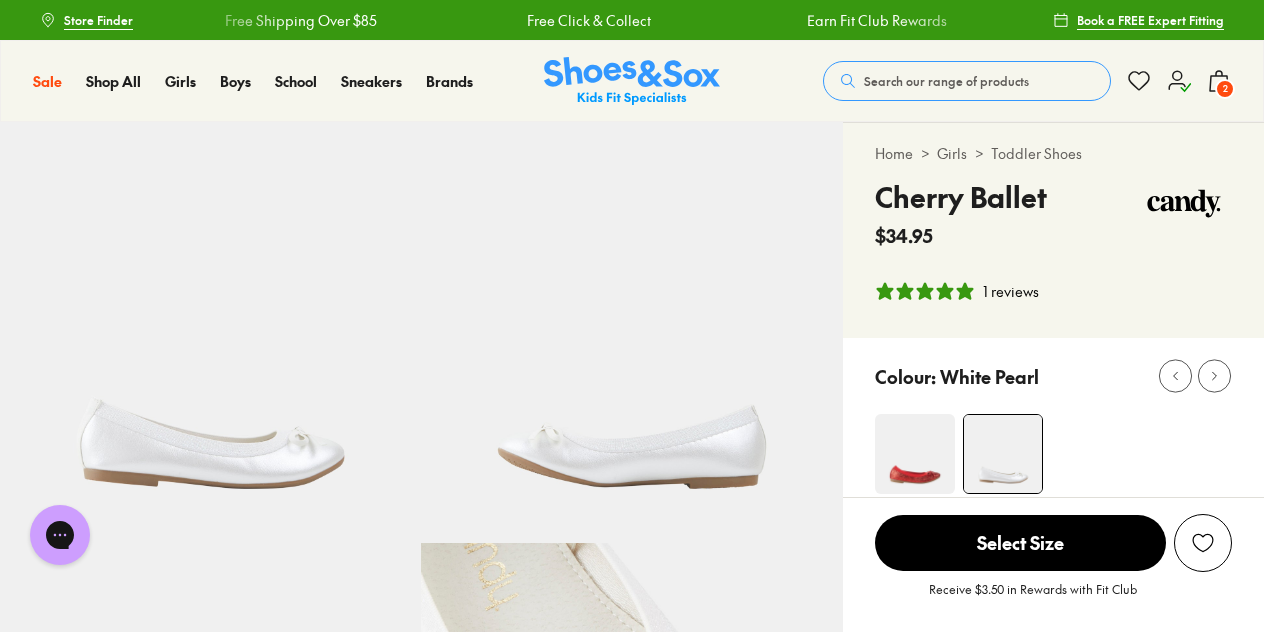 click 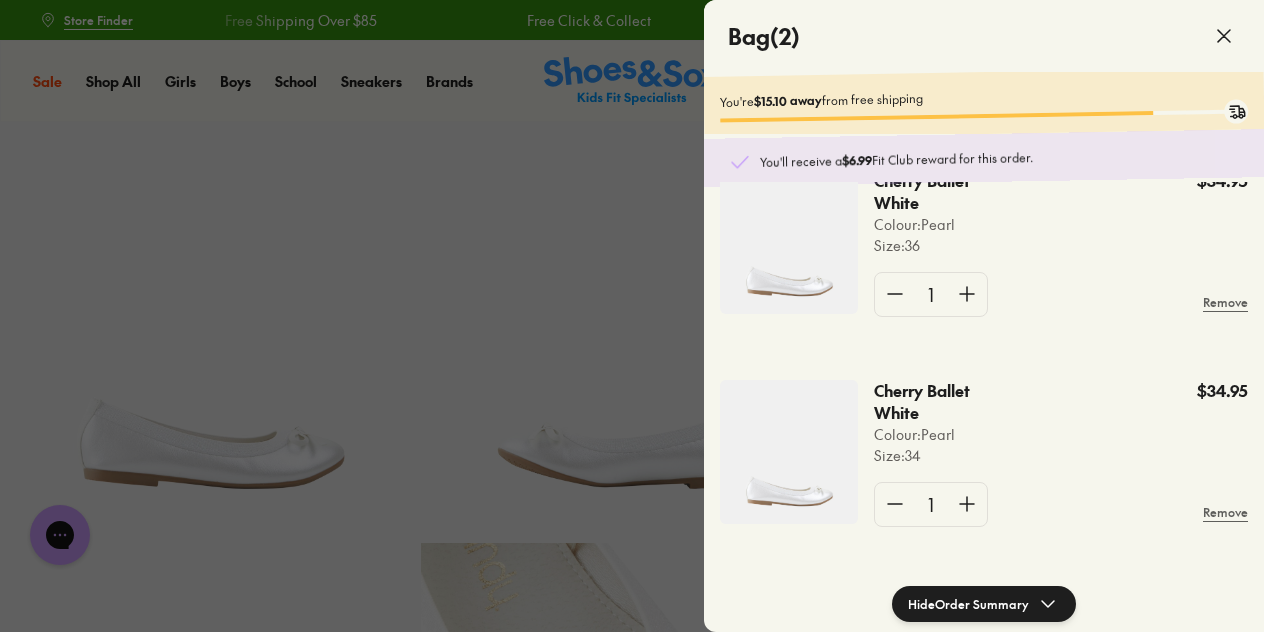 scroll, scrollTop: 0, scrollLeft: 0, axis: both 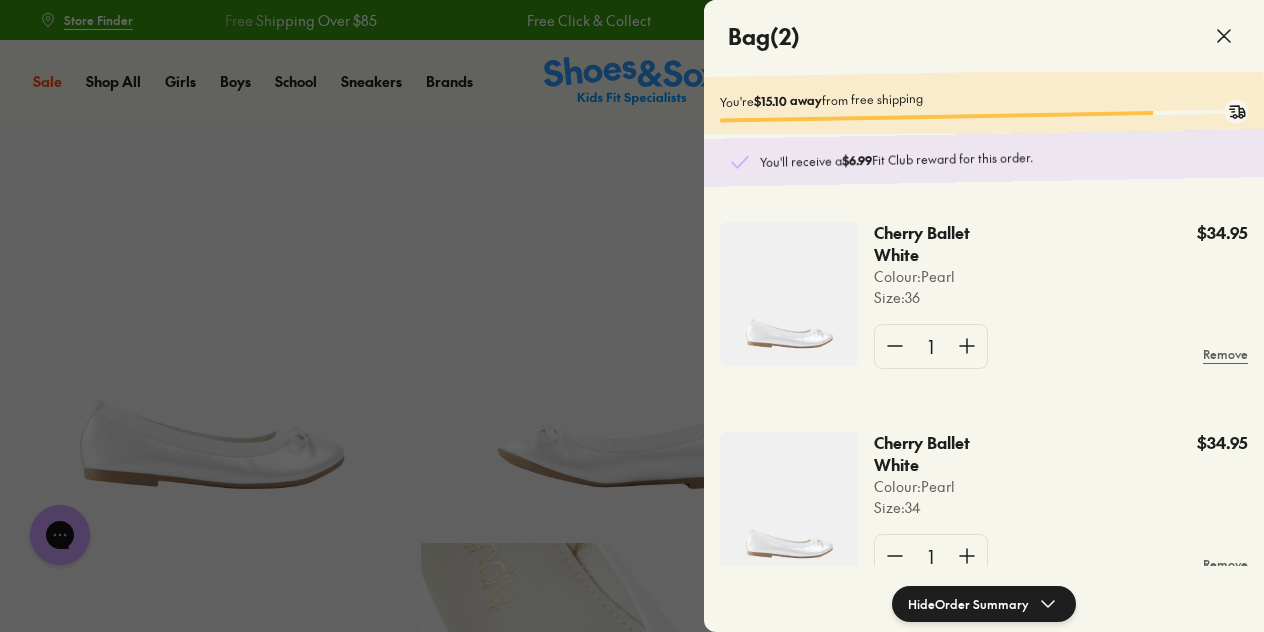 click 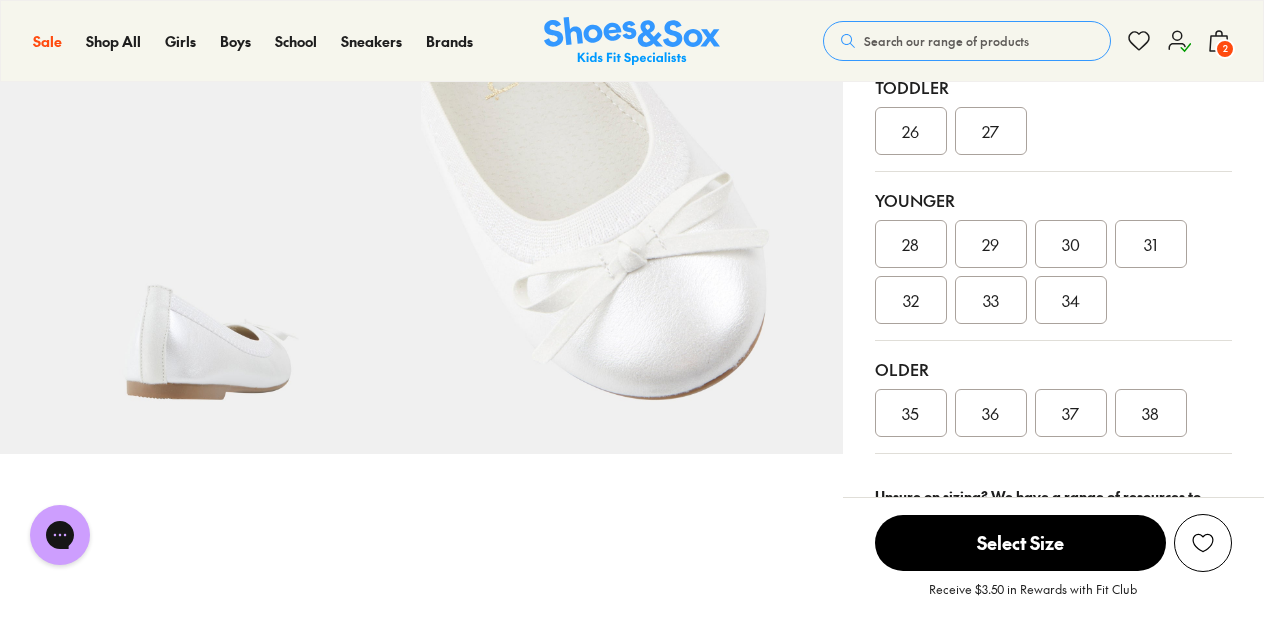scroll, scrollTop: 516, scrollLeft: 0, axis: vertical 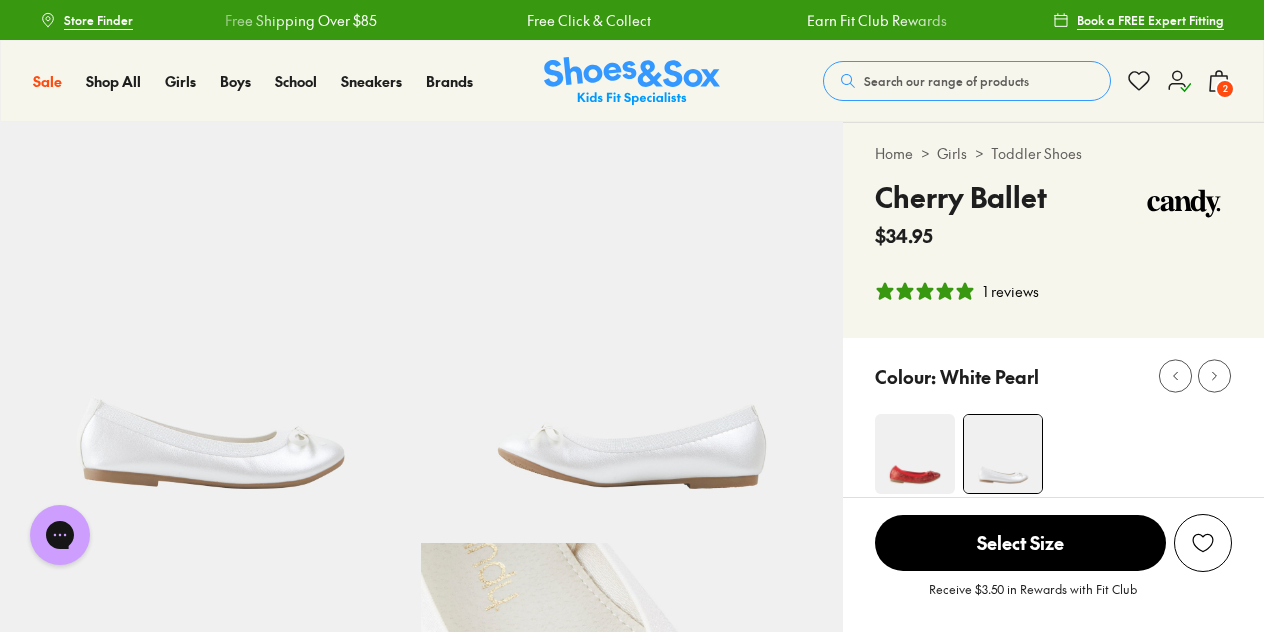click on "Store Finder" at bounding box center (98, 20) 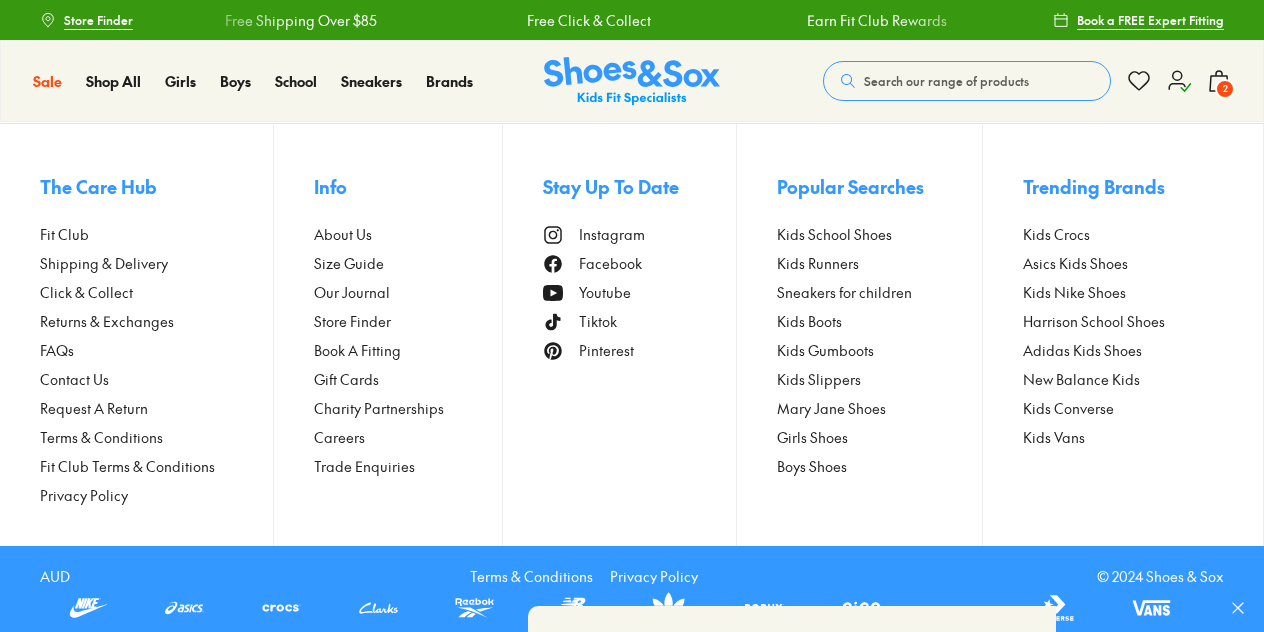 scroll, scrollTop: 0, scrollLeft: 0, axis: both 